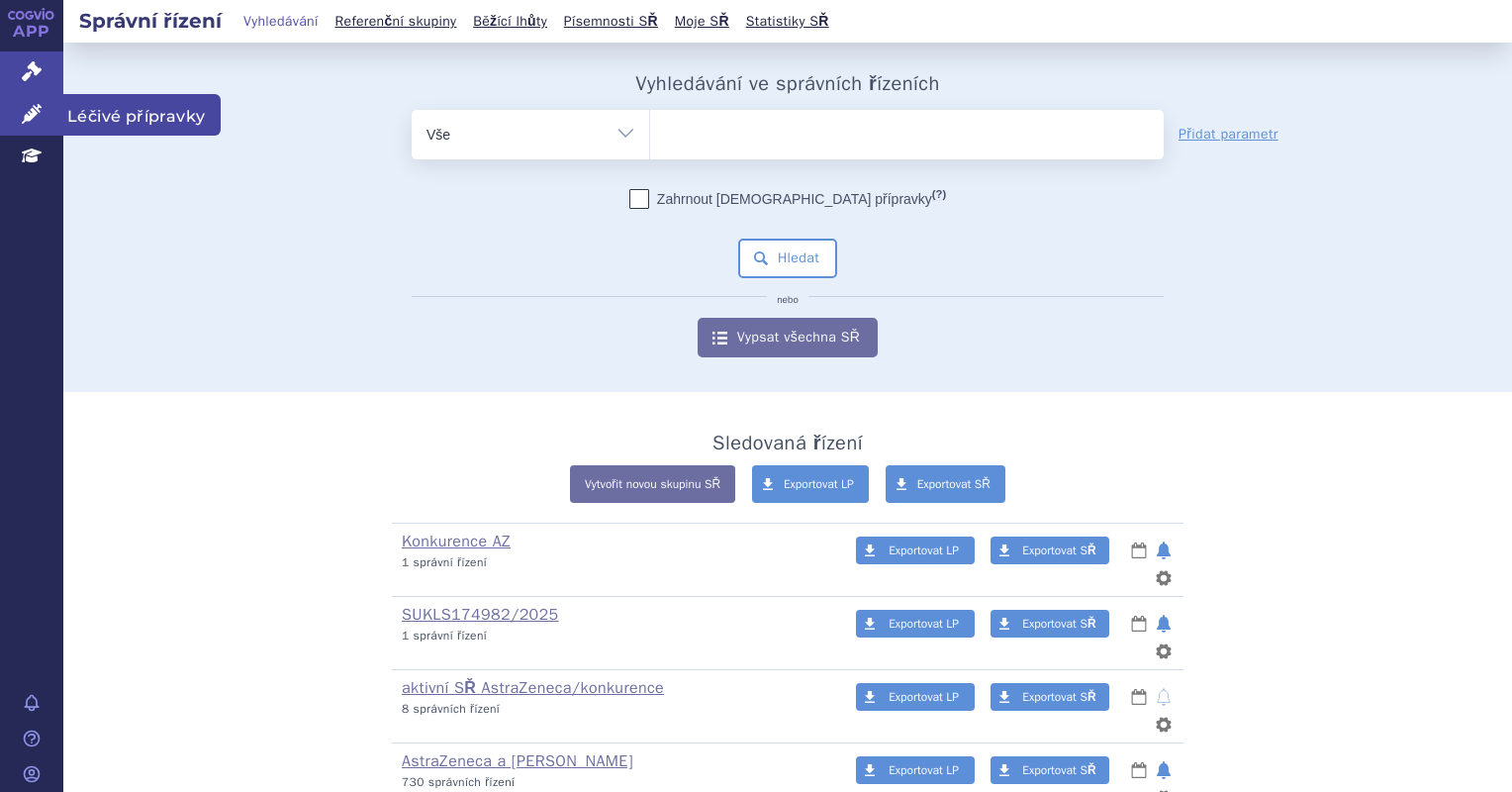 scroll, scrollTop: 0, scrollLeft: 0, axis: both 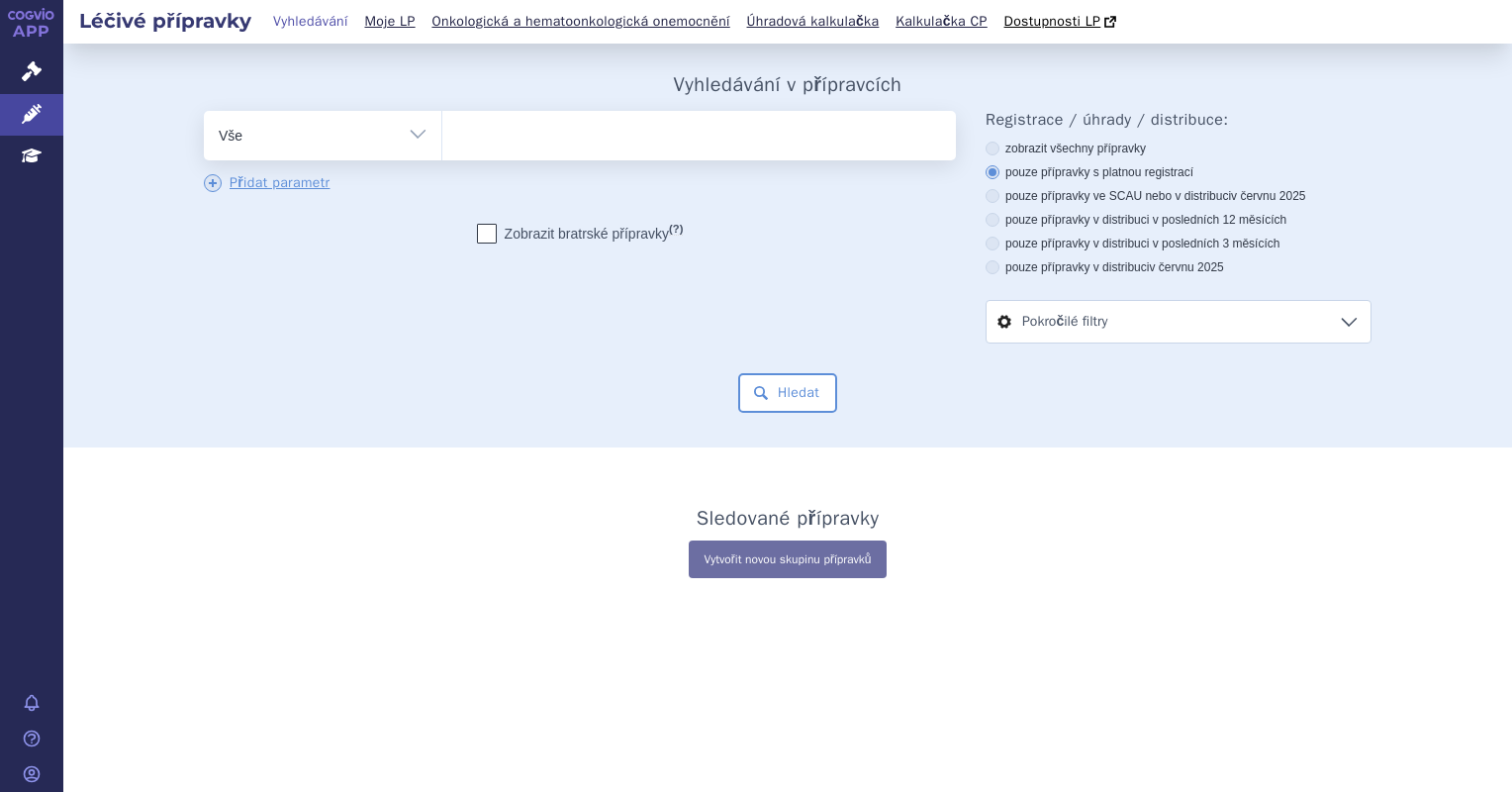 click at bounding box center [699, 132] 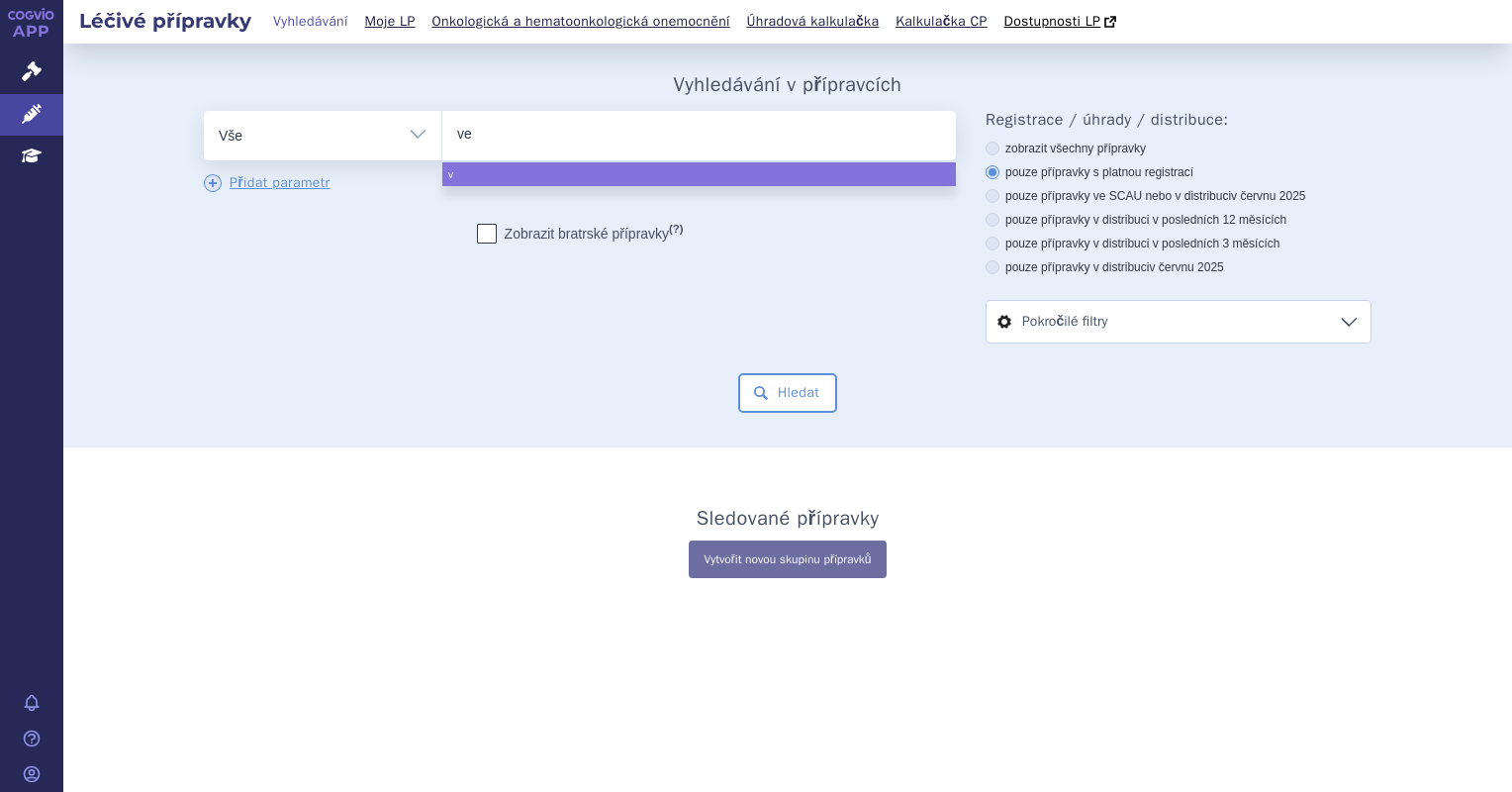 type on "ven" 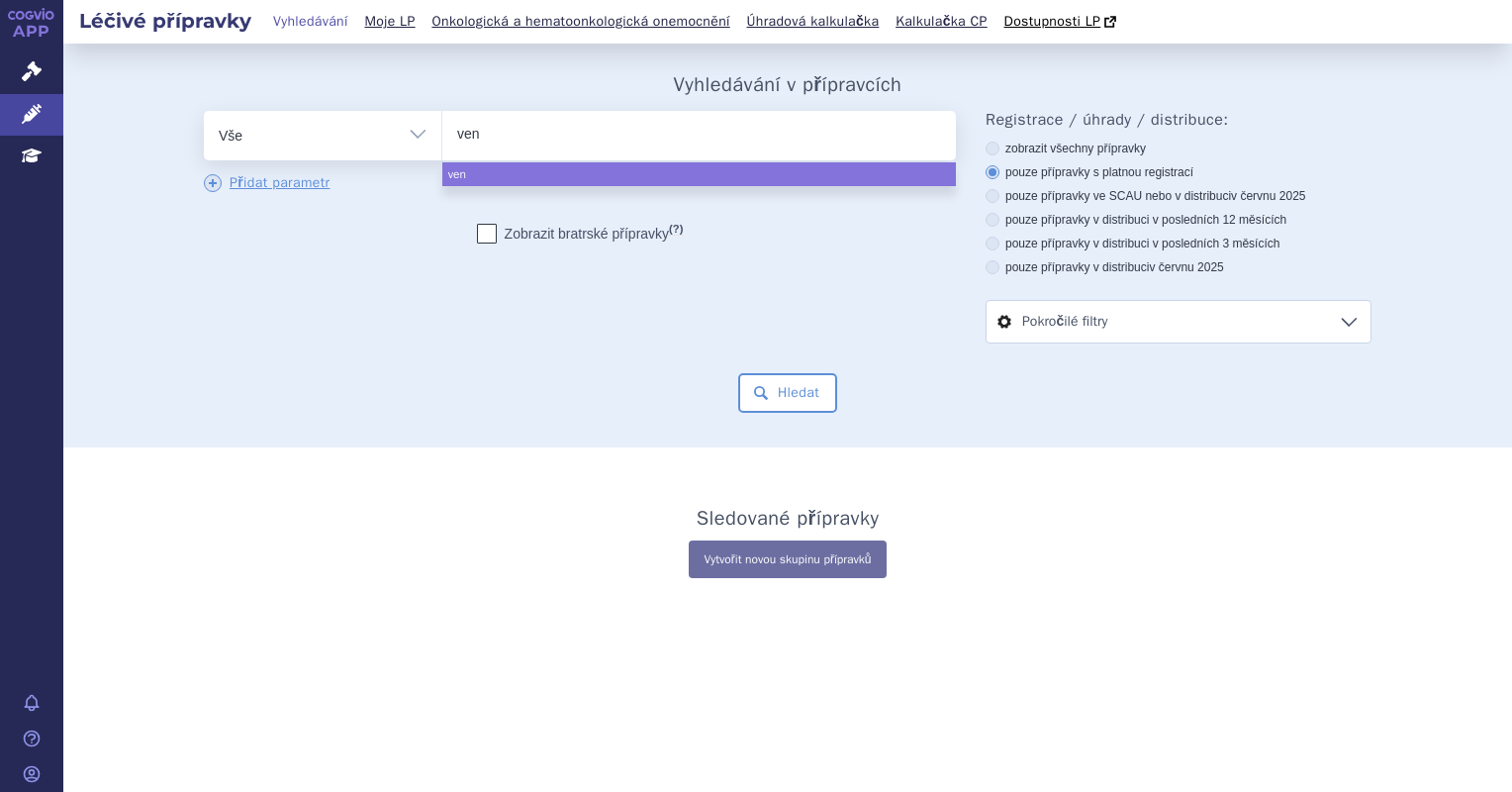 type on "venk" 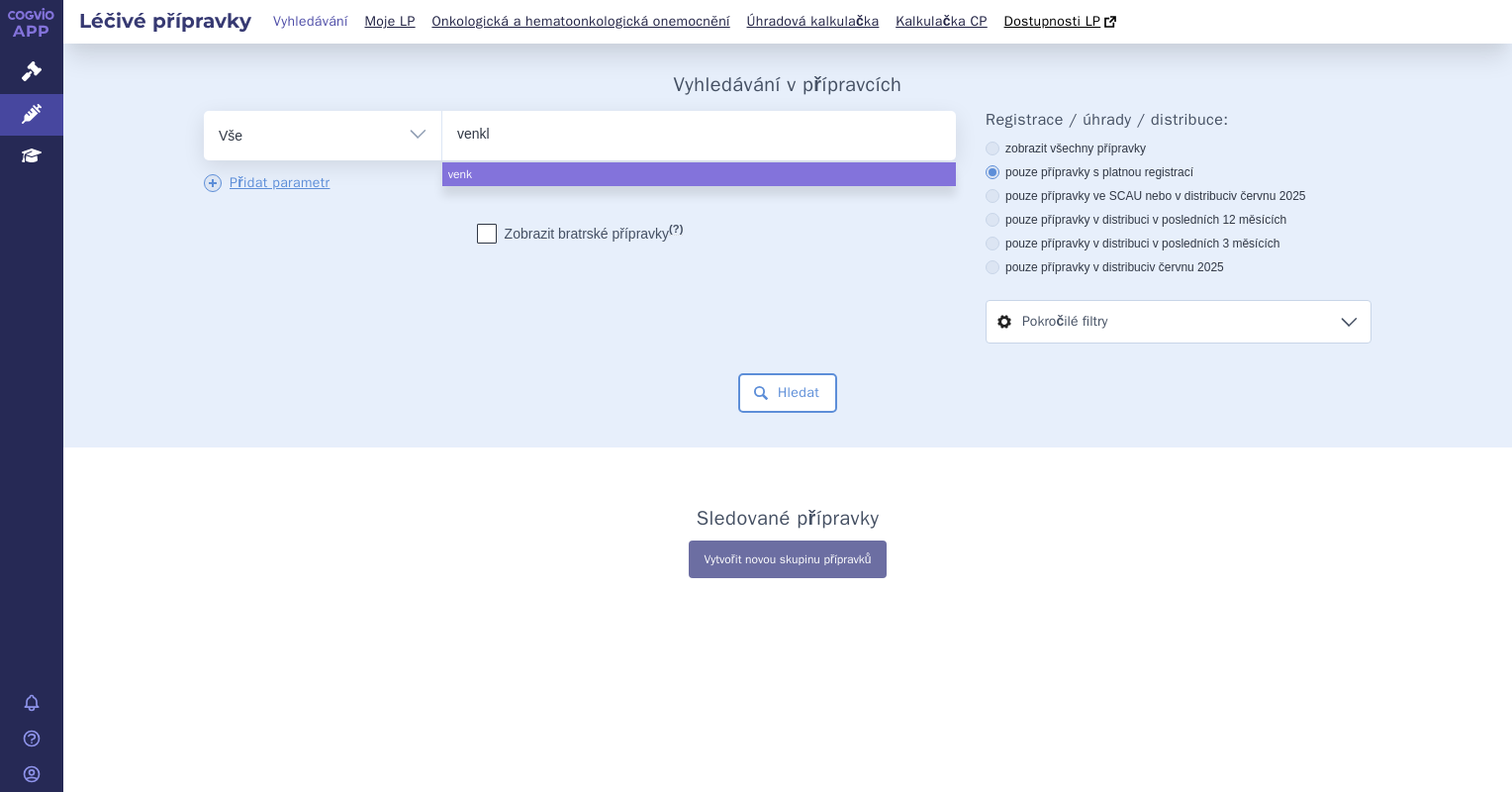 type on "venkly" 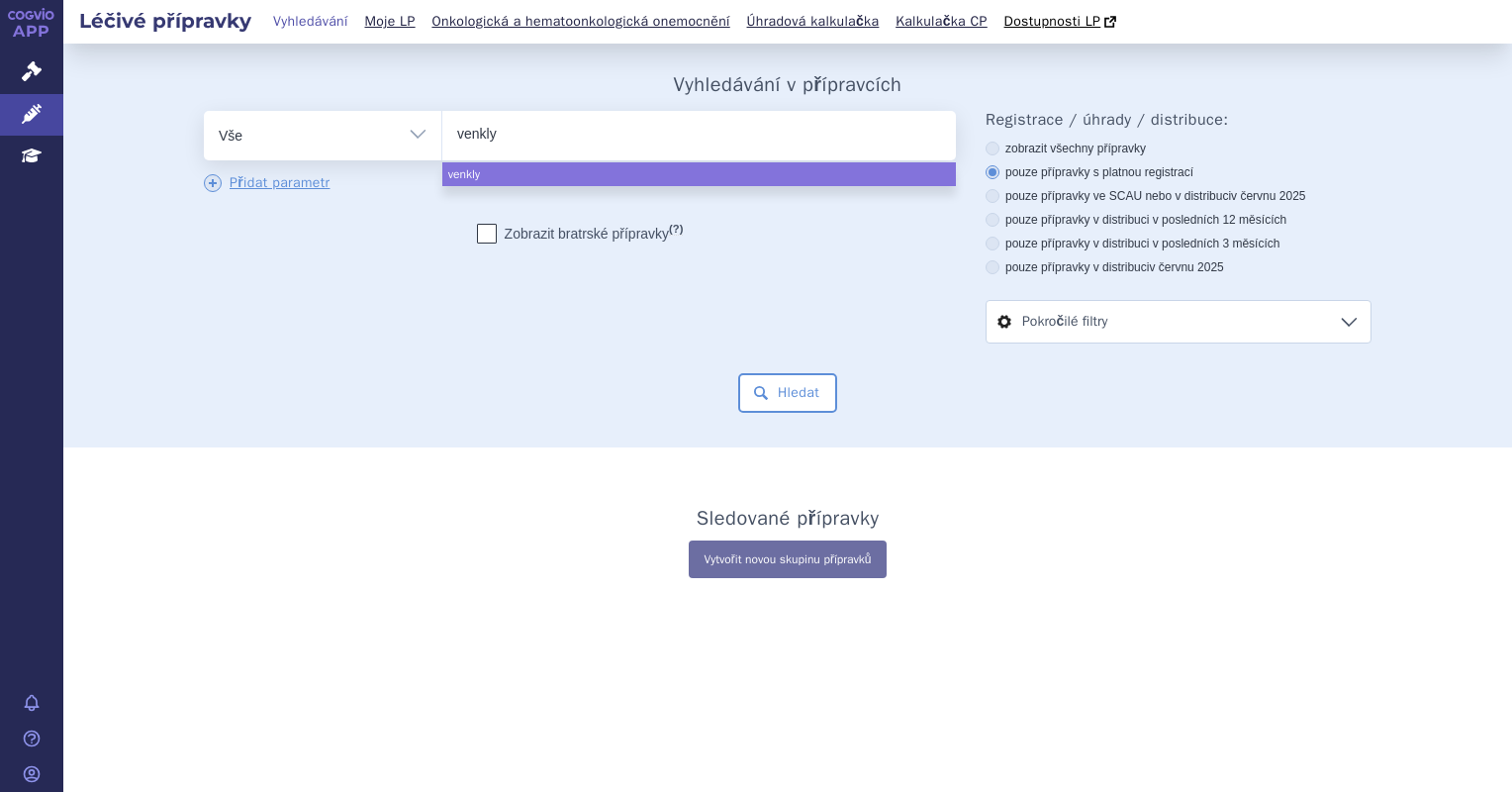 type on "venklyx" 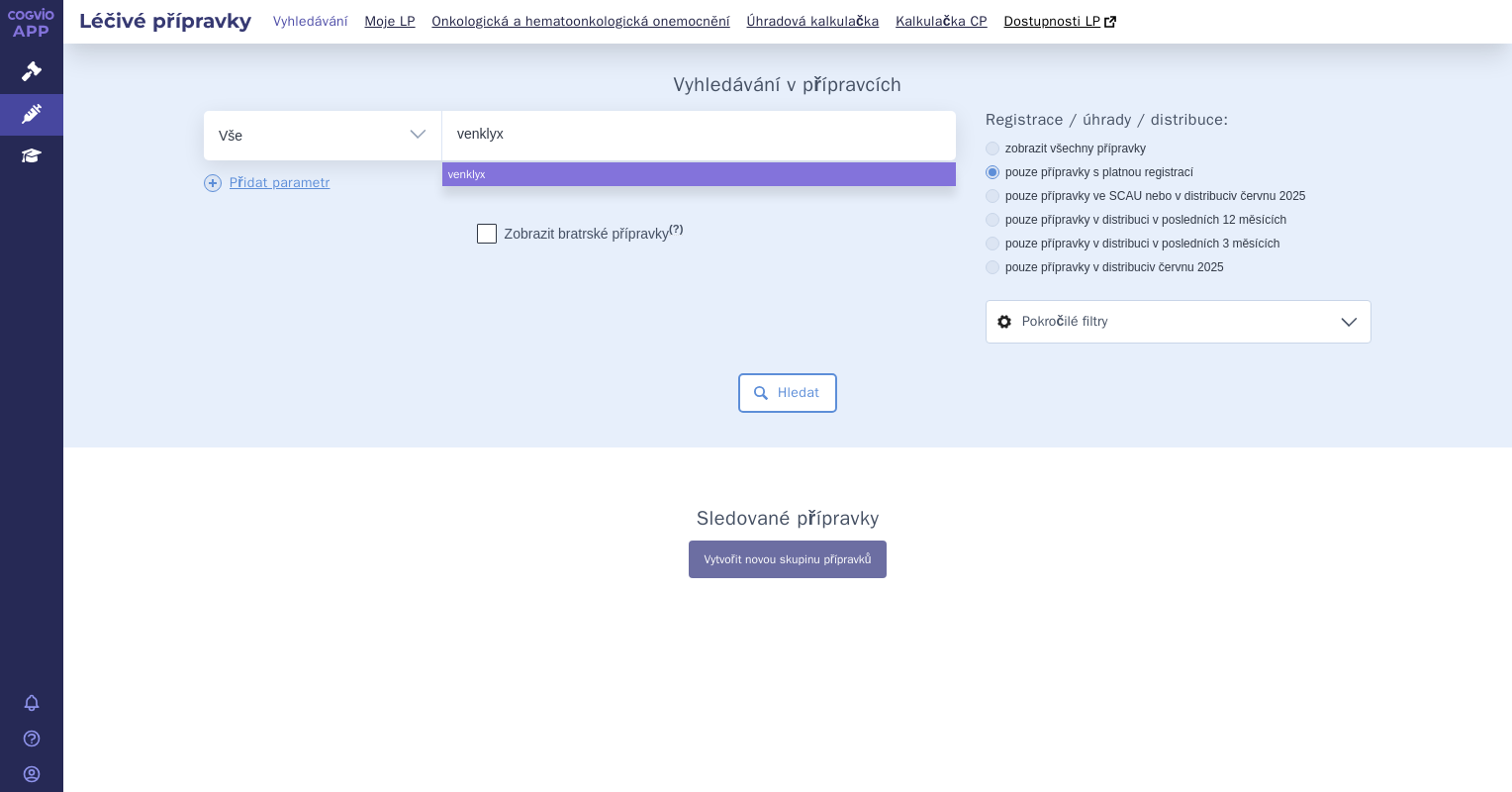 type on "venklyxt" 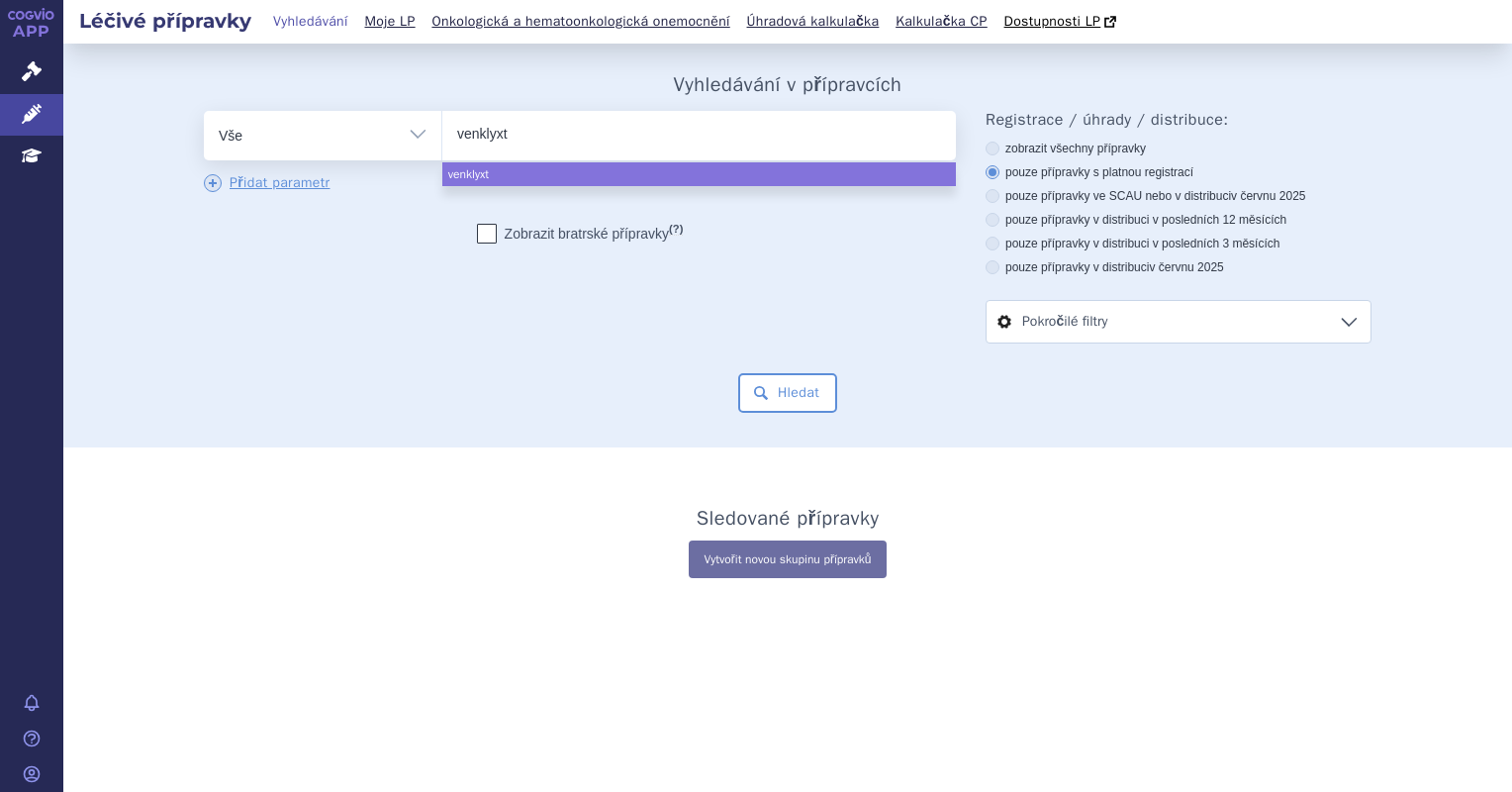 type on "venklyxto" 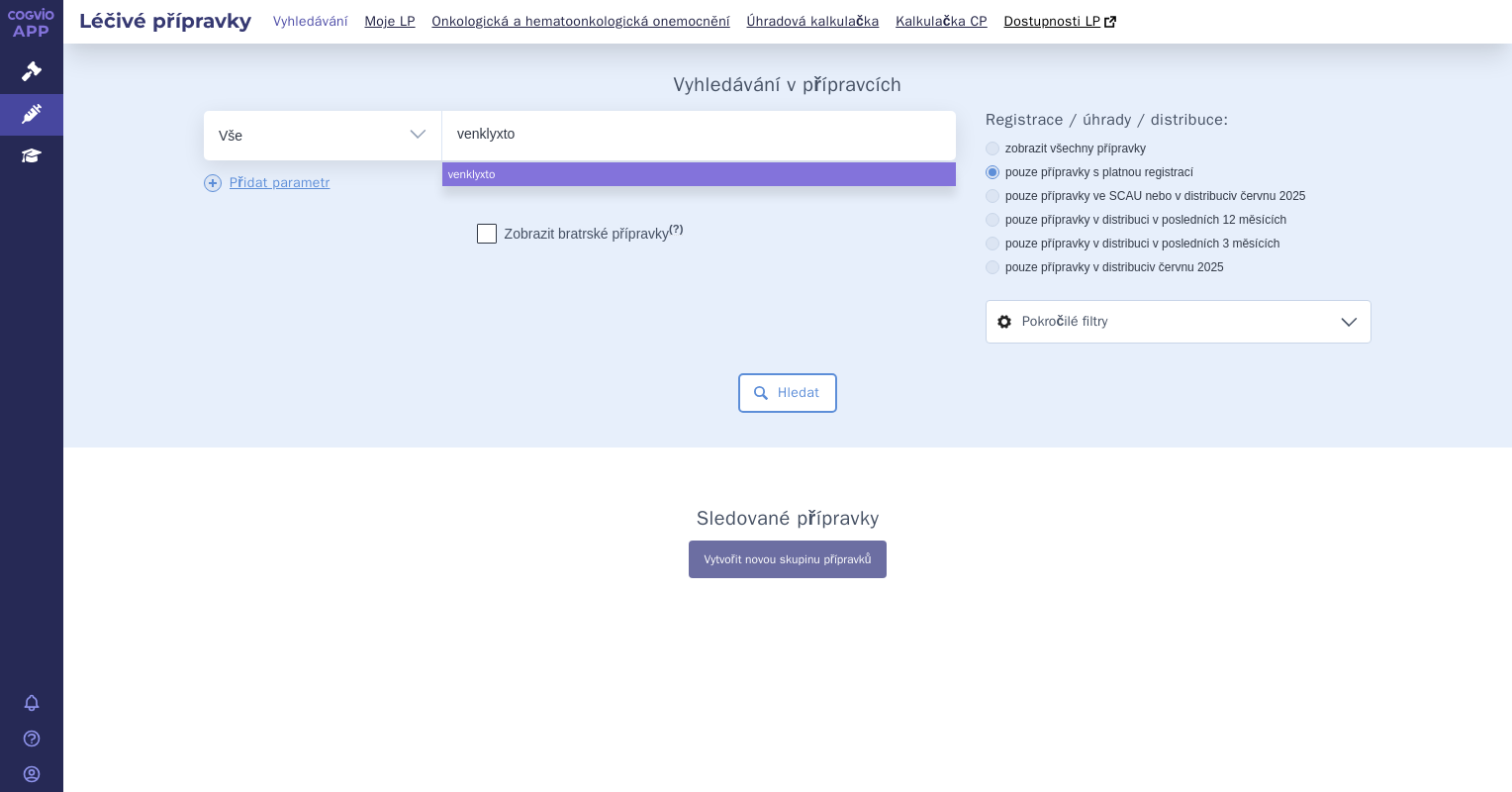 select on "venklyxto" 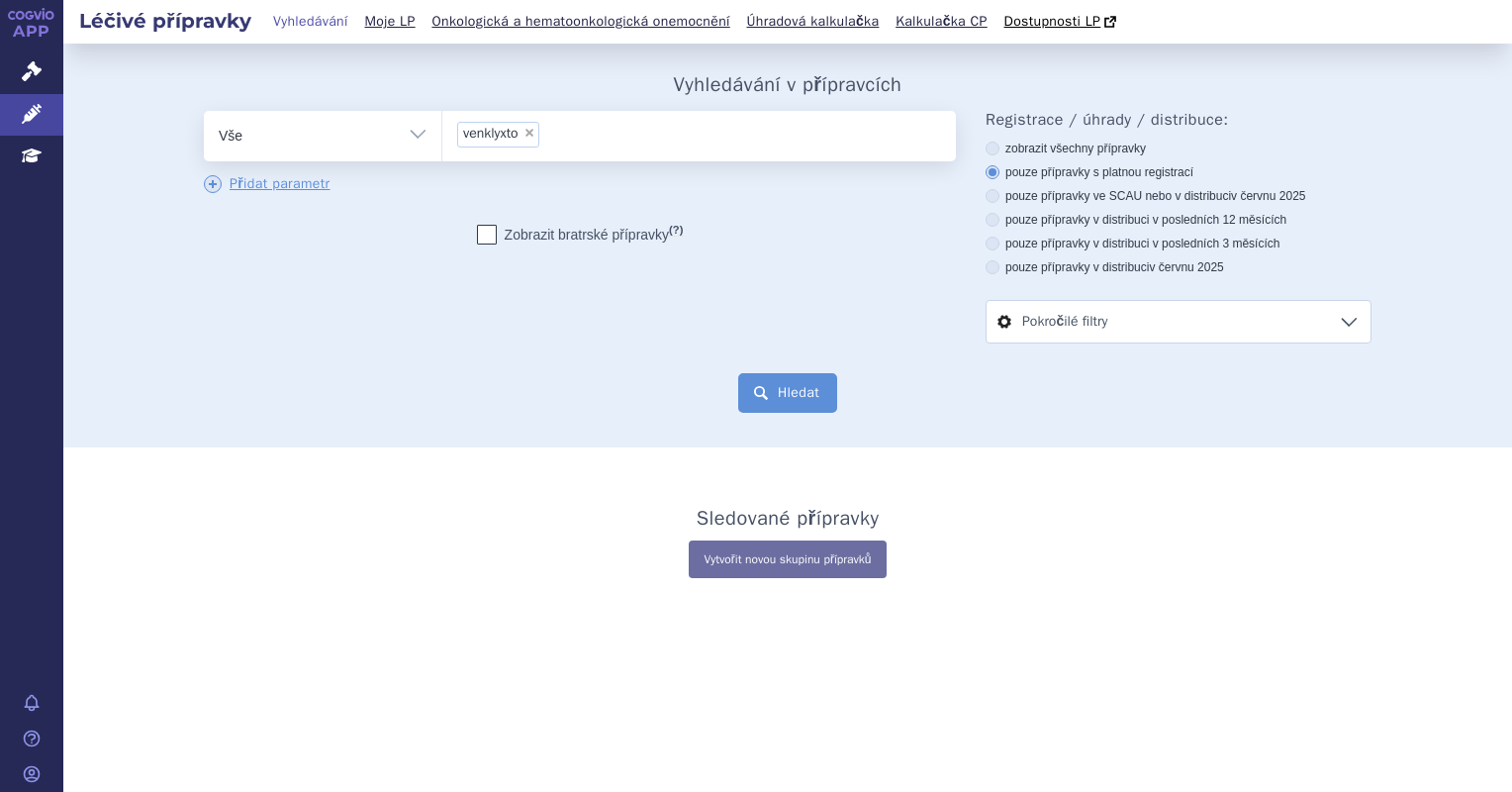 click on "Hledat" at bounding box center [788, 393] 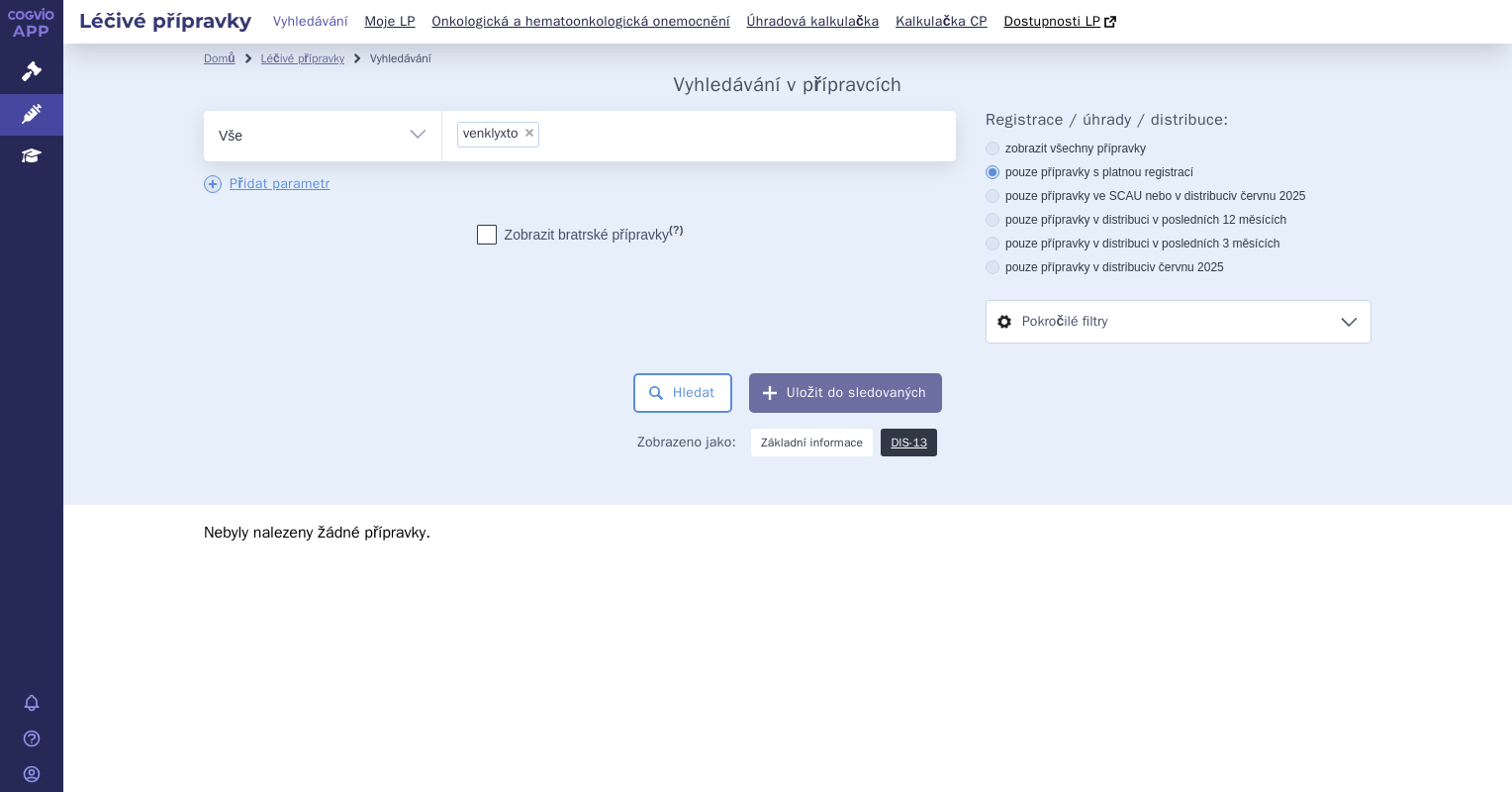 scroll, scrollTop: 0, scrollLeft: 0, axis: both 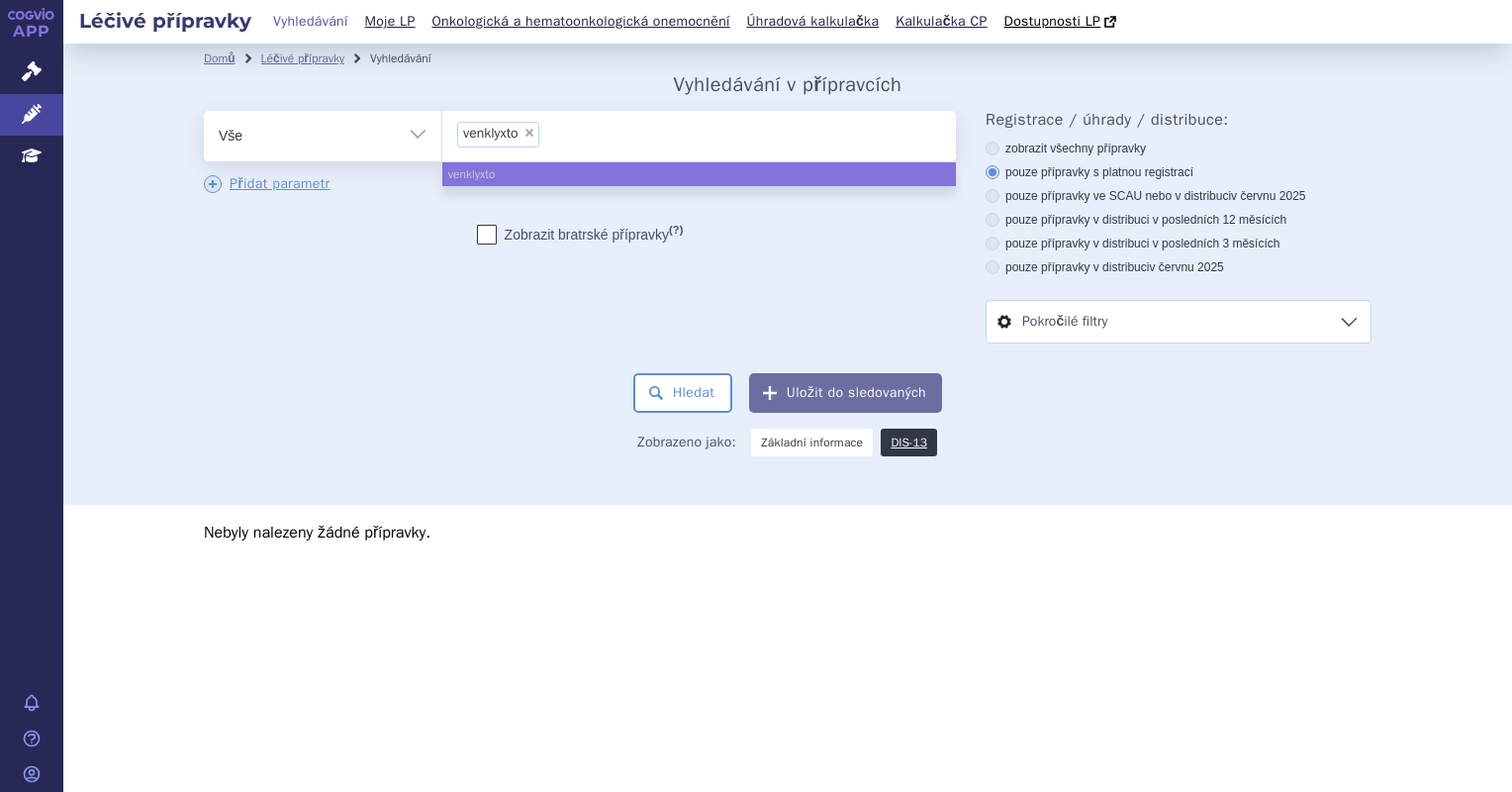 click on "×" at bounding box center [529, 133] 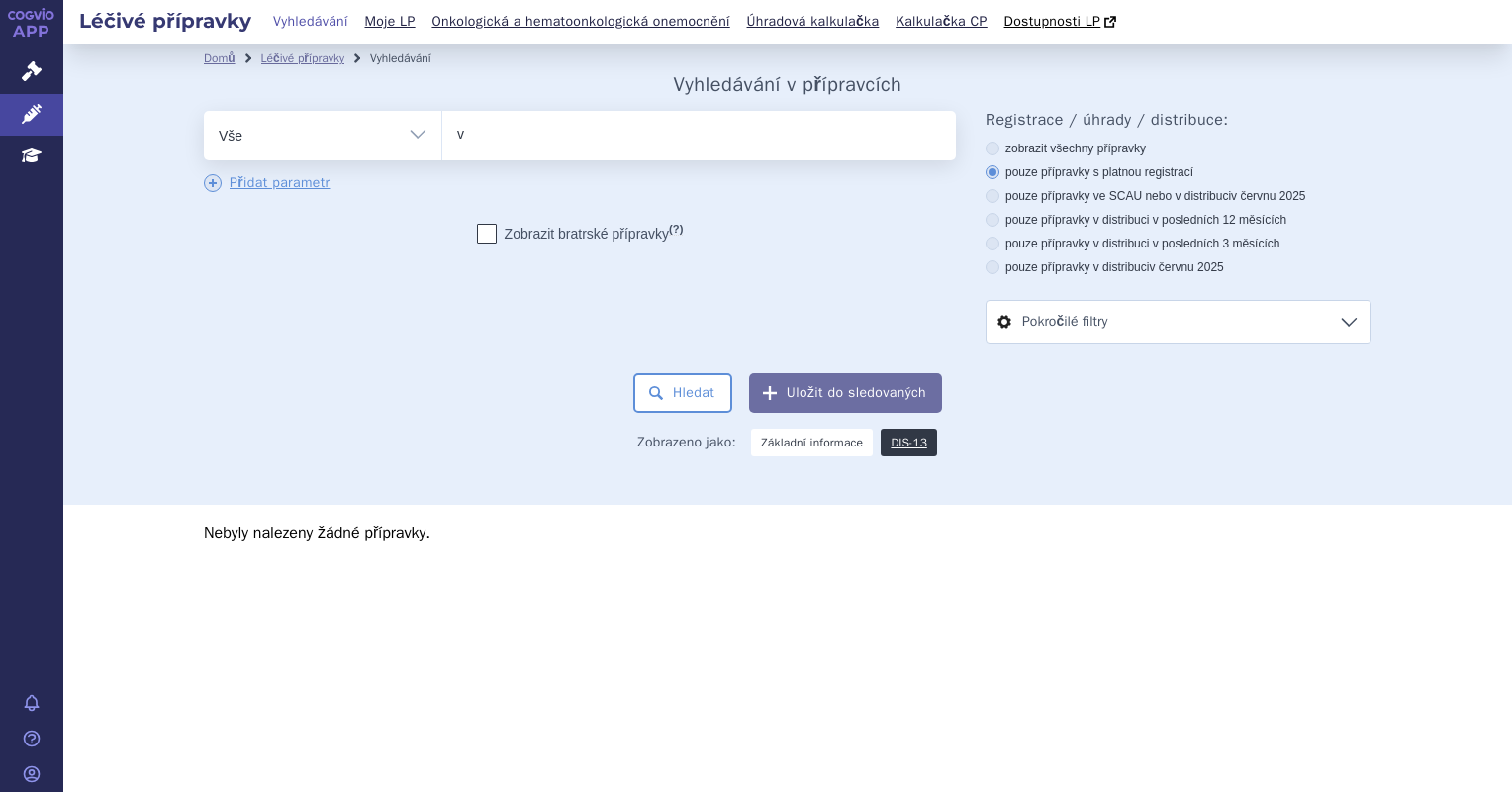type on "ve" 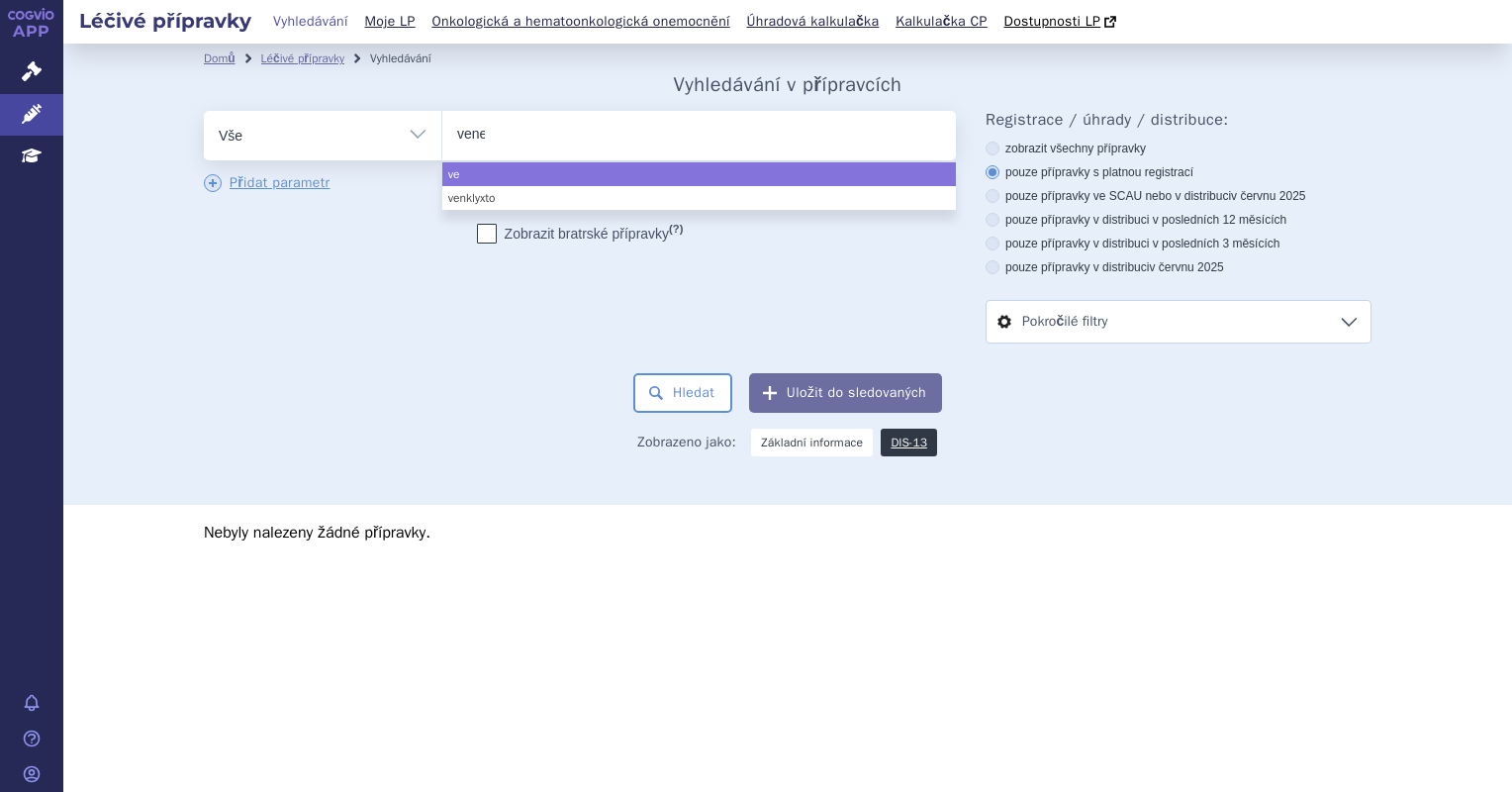 type on "venet" 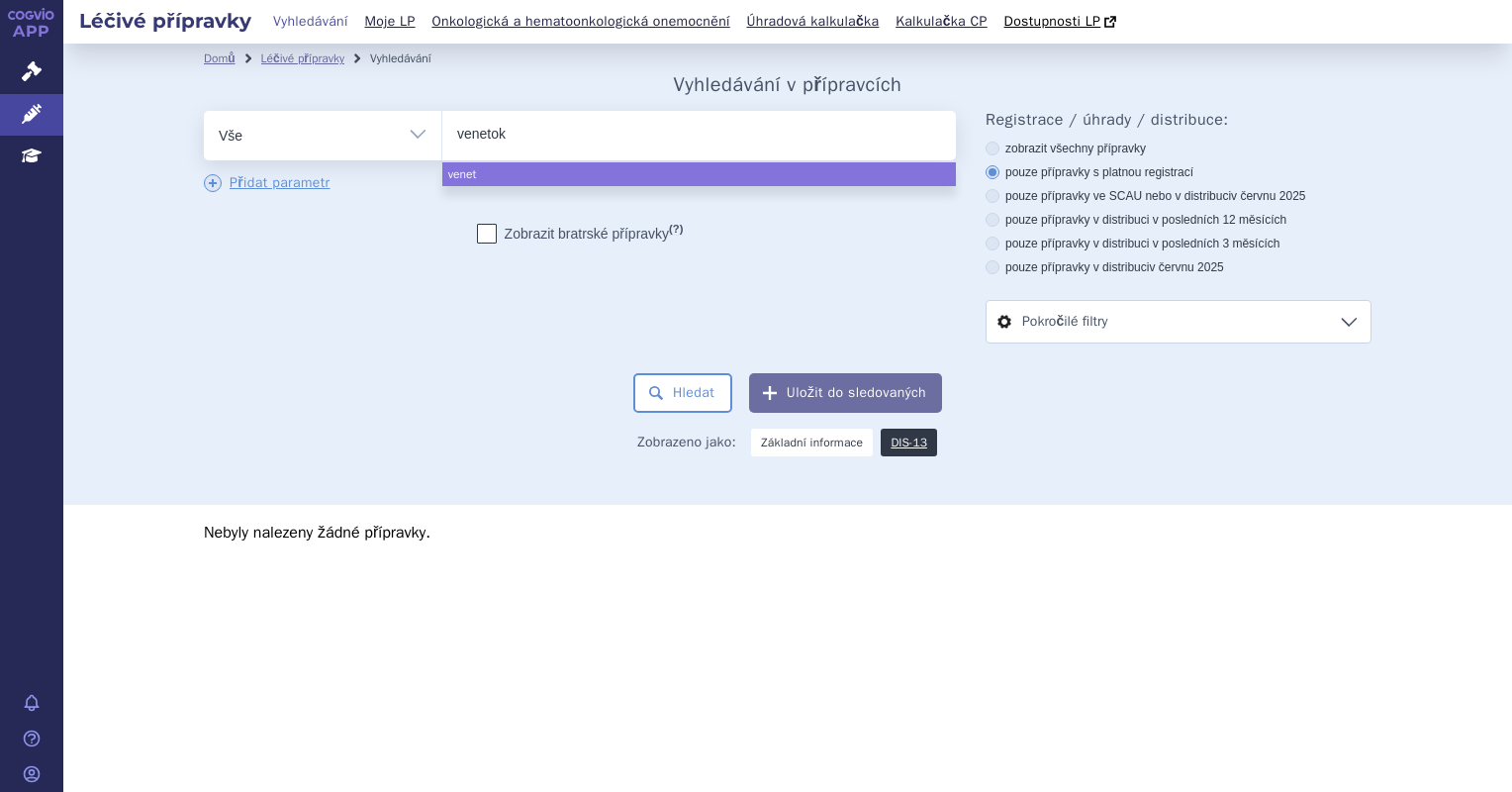 type on "venetokl" 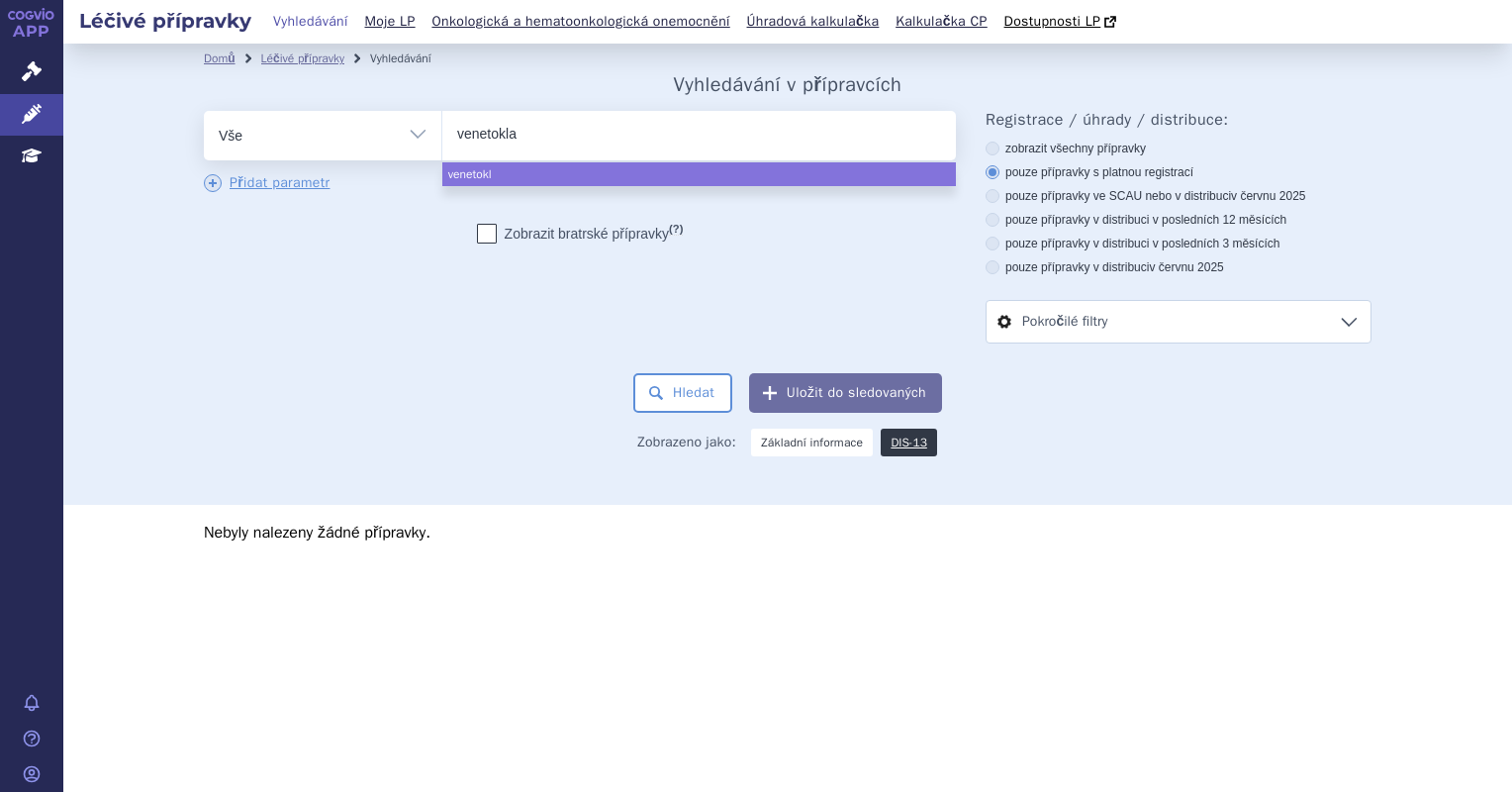 type on "venetoklax" 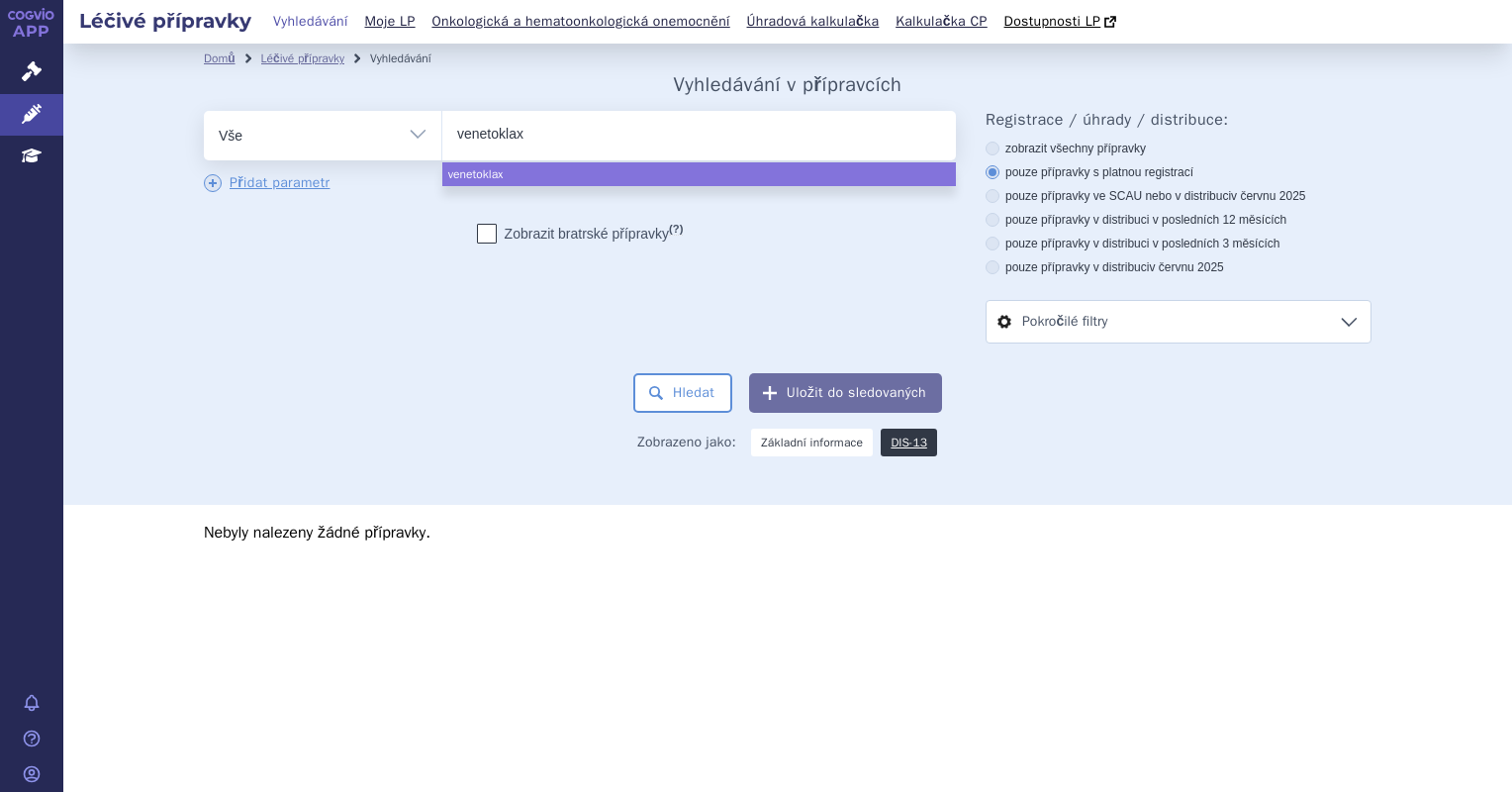 select on "venetoklax" 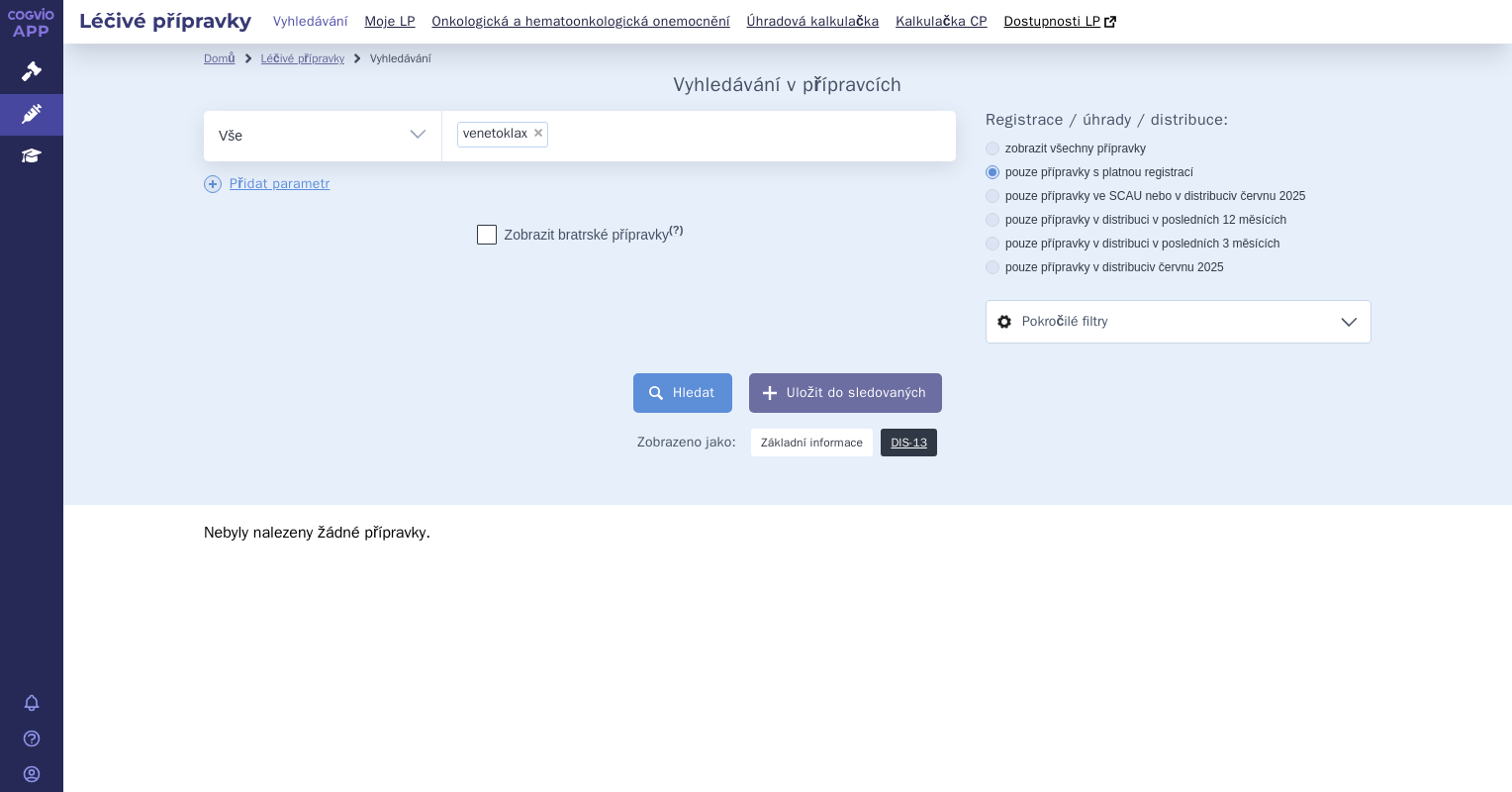 click on "Hledat" at bounding box center (683, 393) 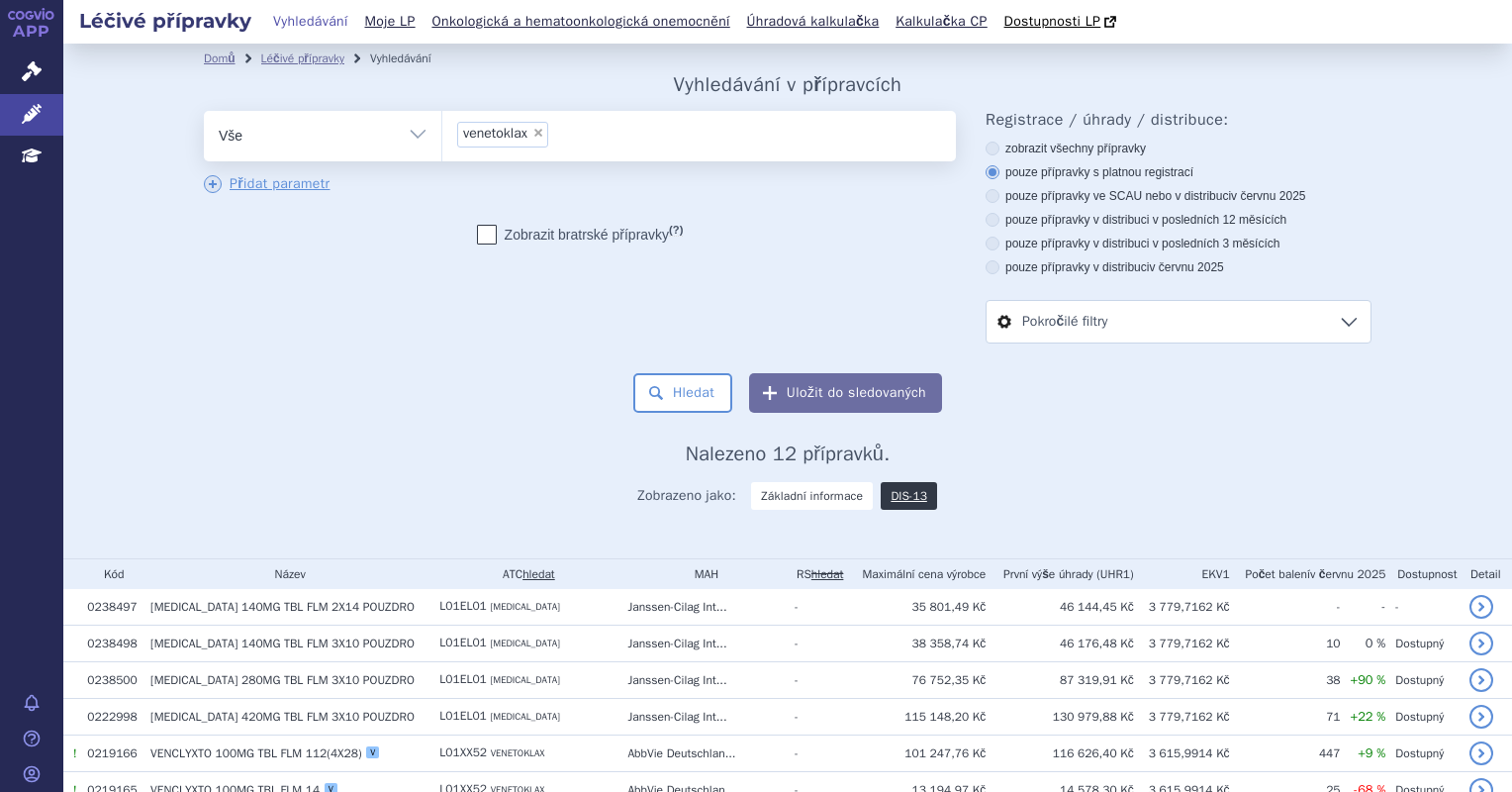 scroll, scrollTop: 0, scrollLeft: 0, axis: both 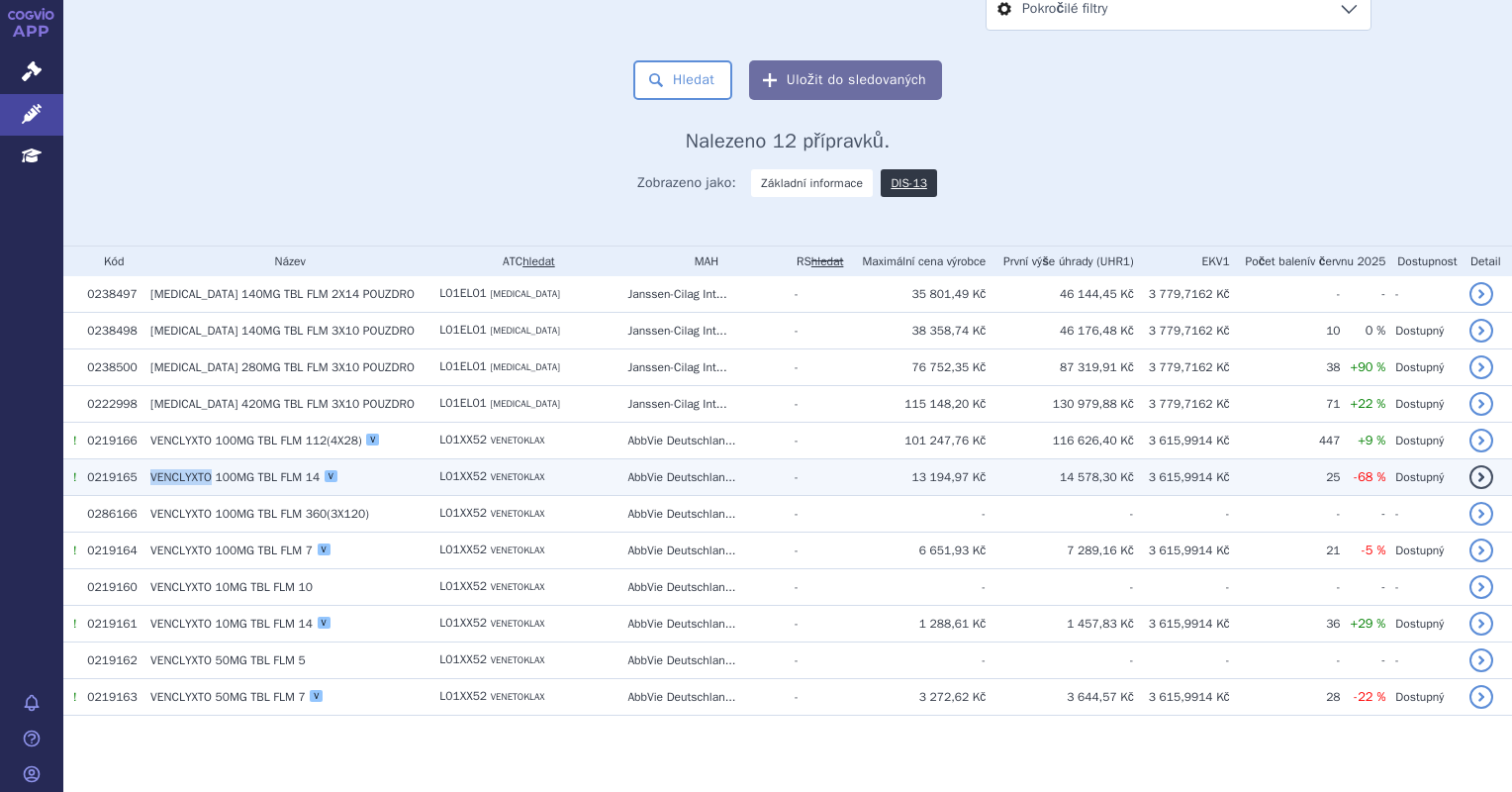 drag, startPoint x: 212, startPoint y: 475, endPoint x: 144, endPoint y: 476, distance: 68.007353 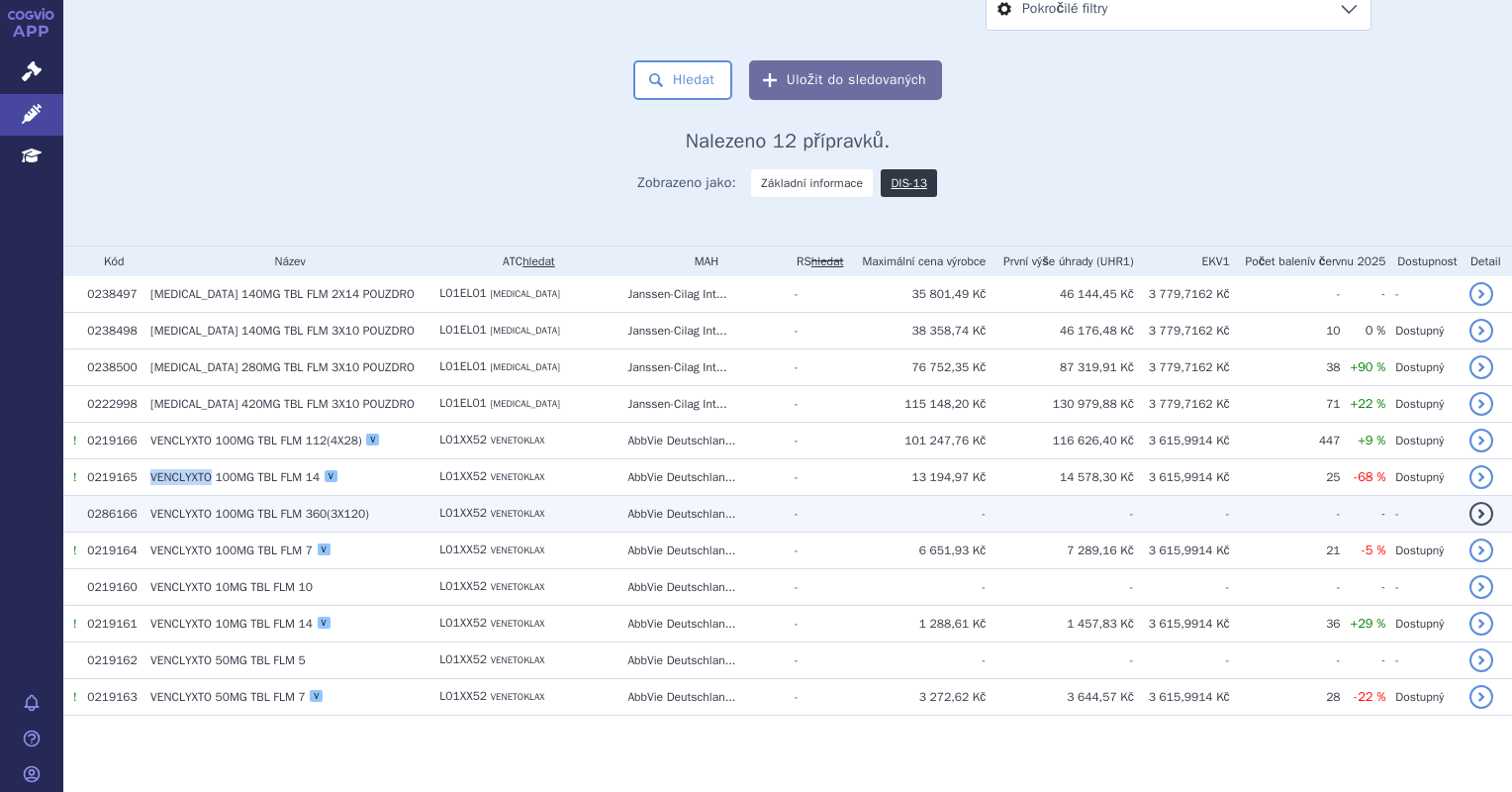 copy on "VENCLYXTO" 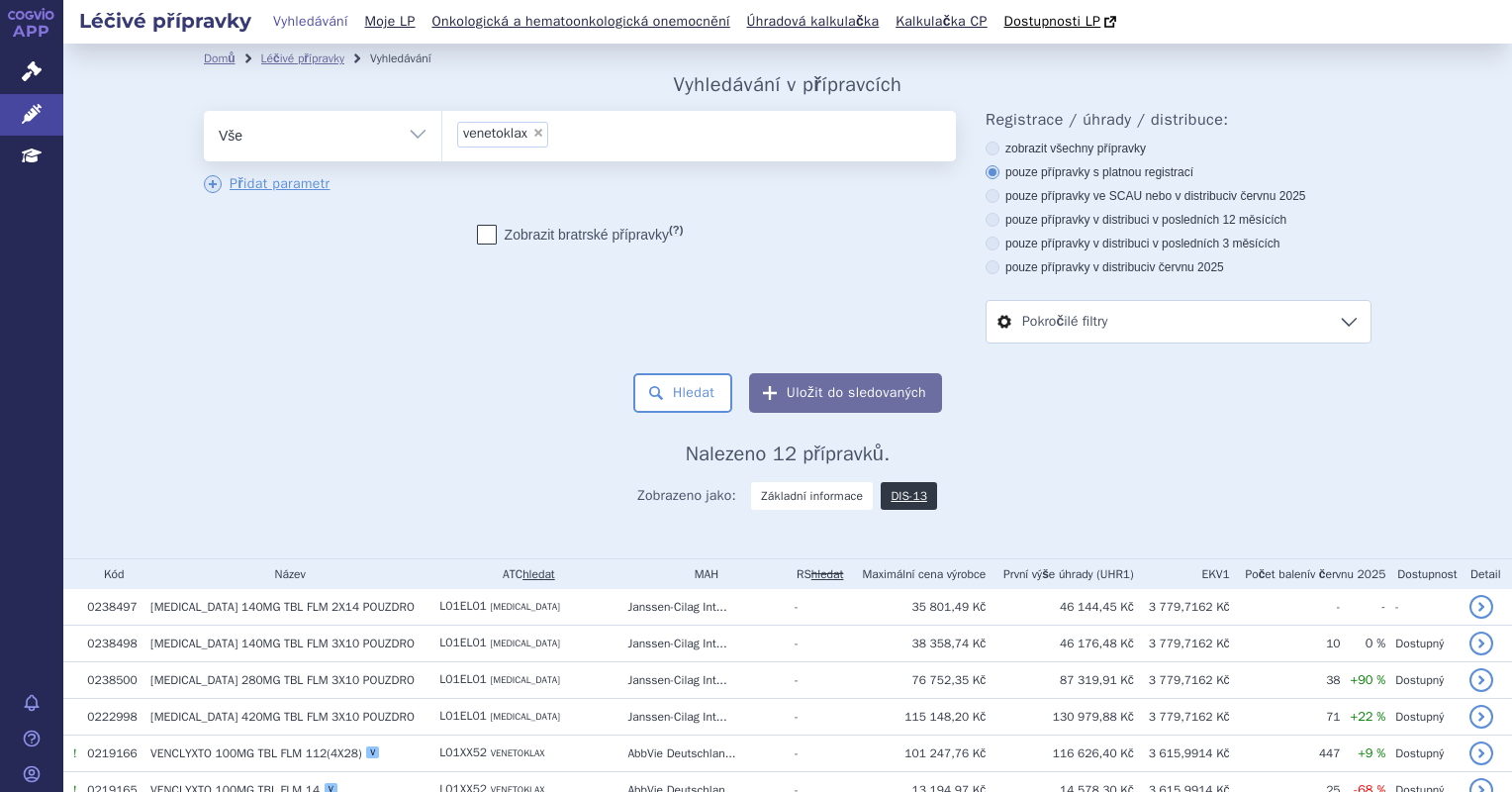 click on "×" at bounding box center (538, 133) 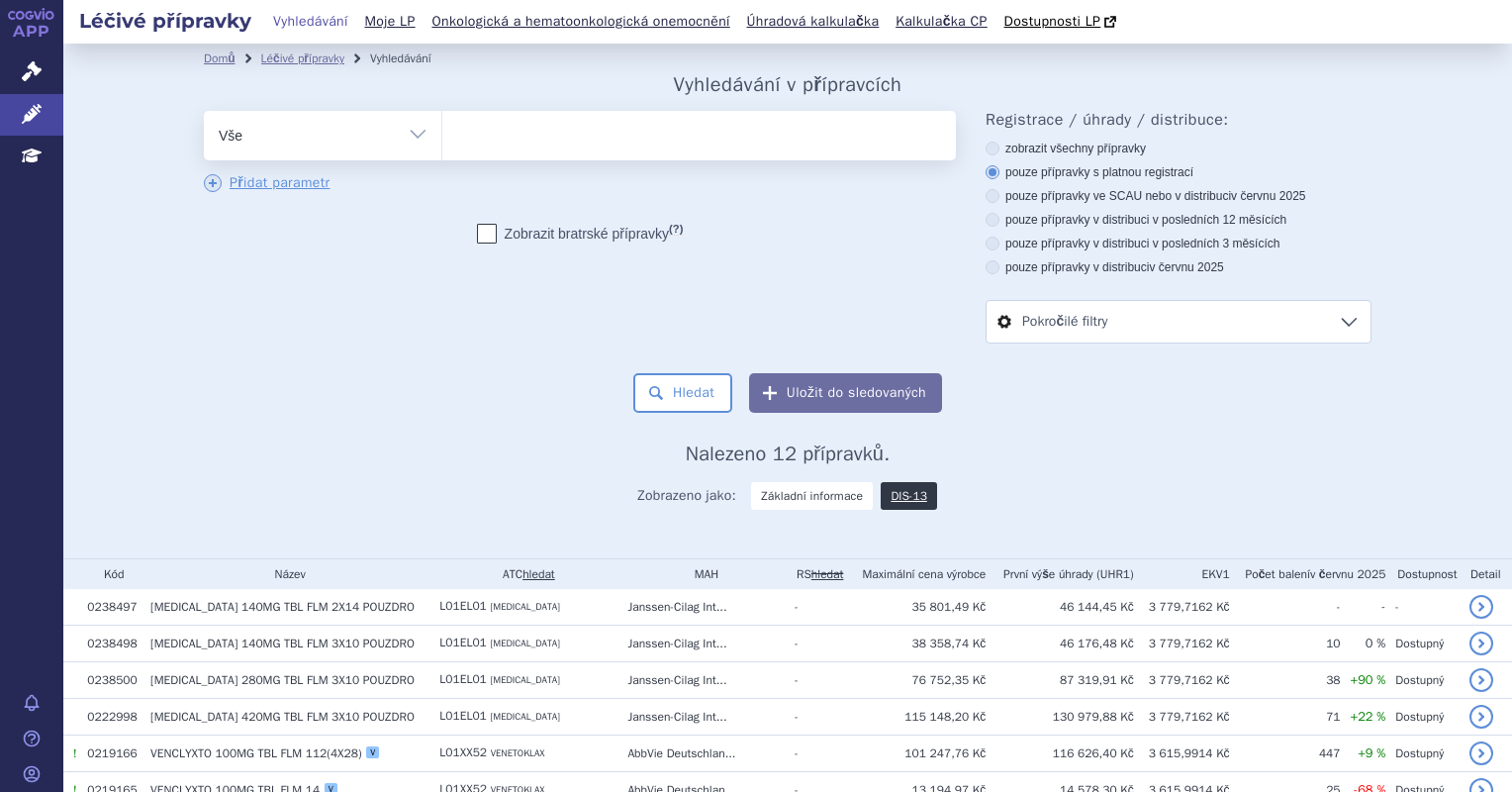 type on "VENCLYXTO" 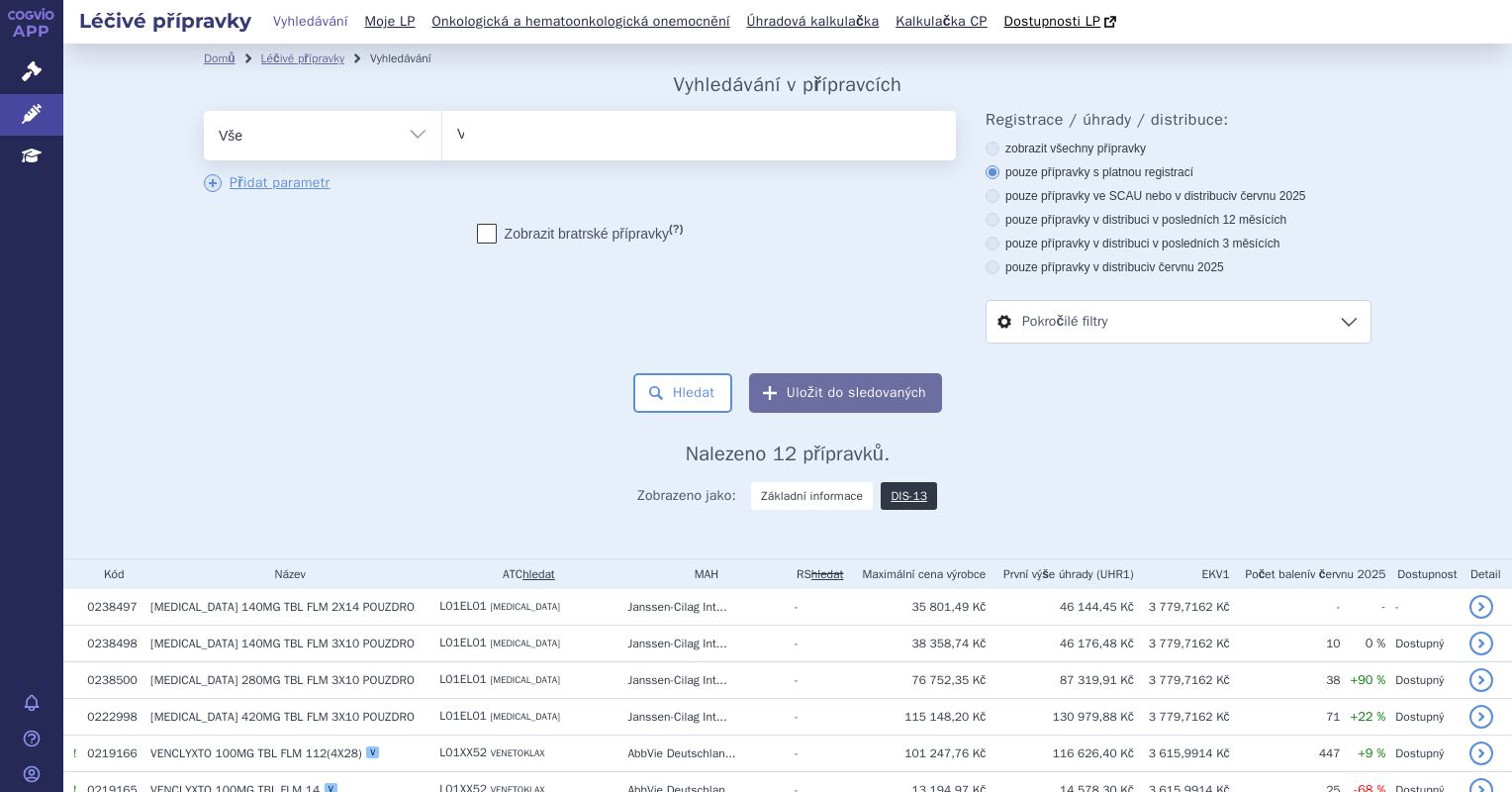 type 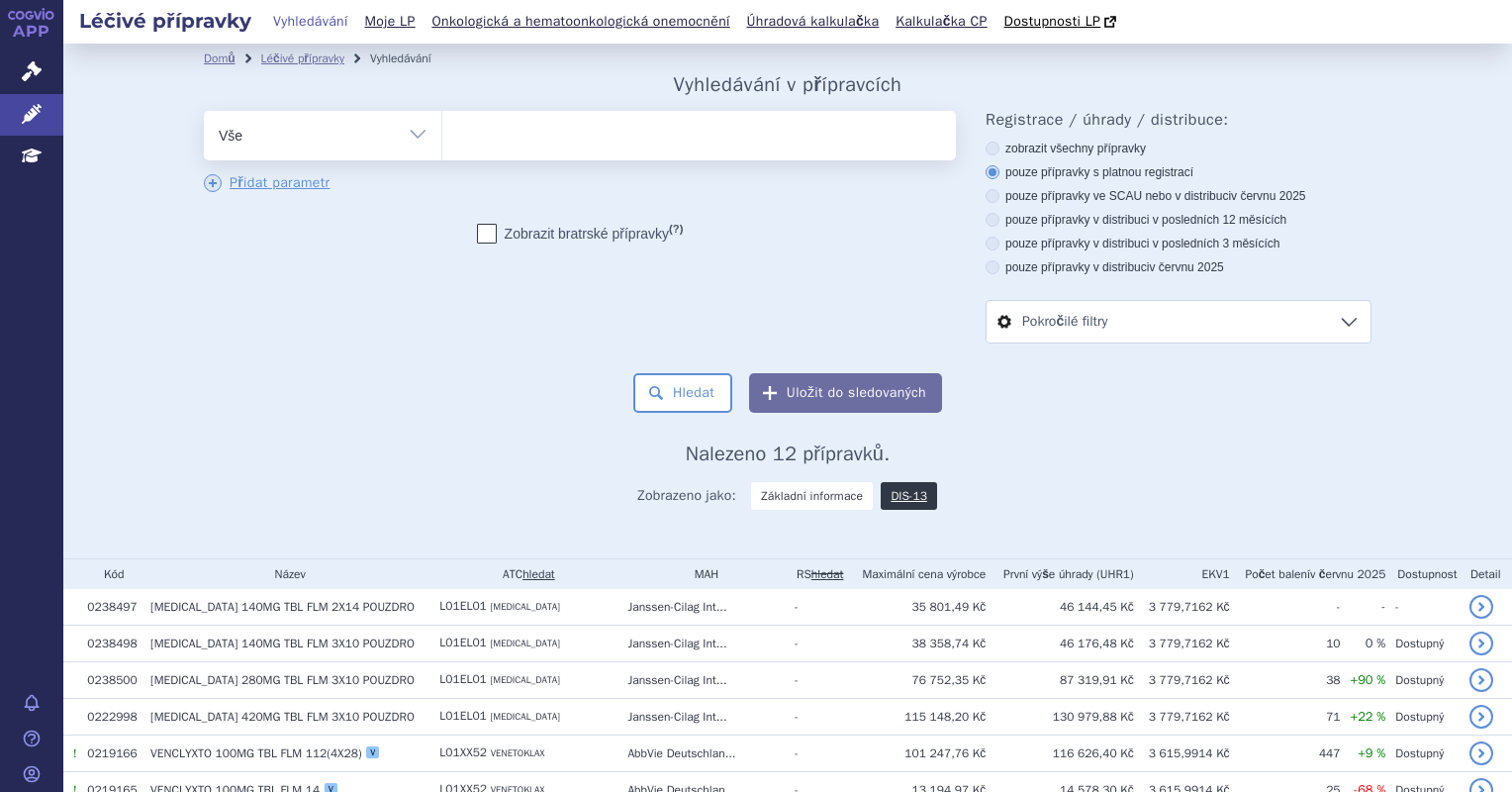 select on "VENCLYXTO" 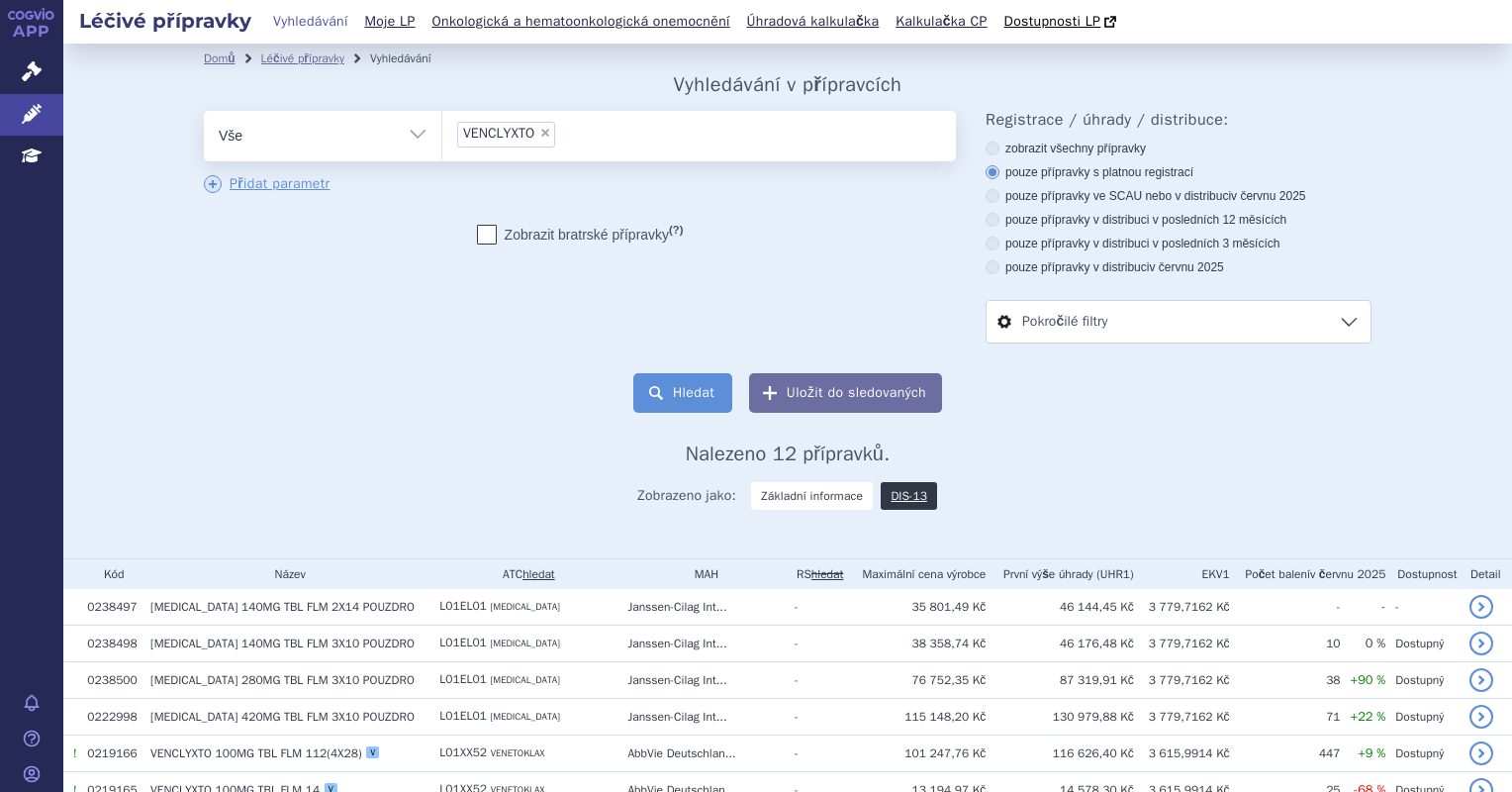 click on "Hledat" at bounding box center (683, 393) 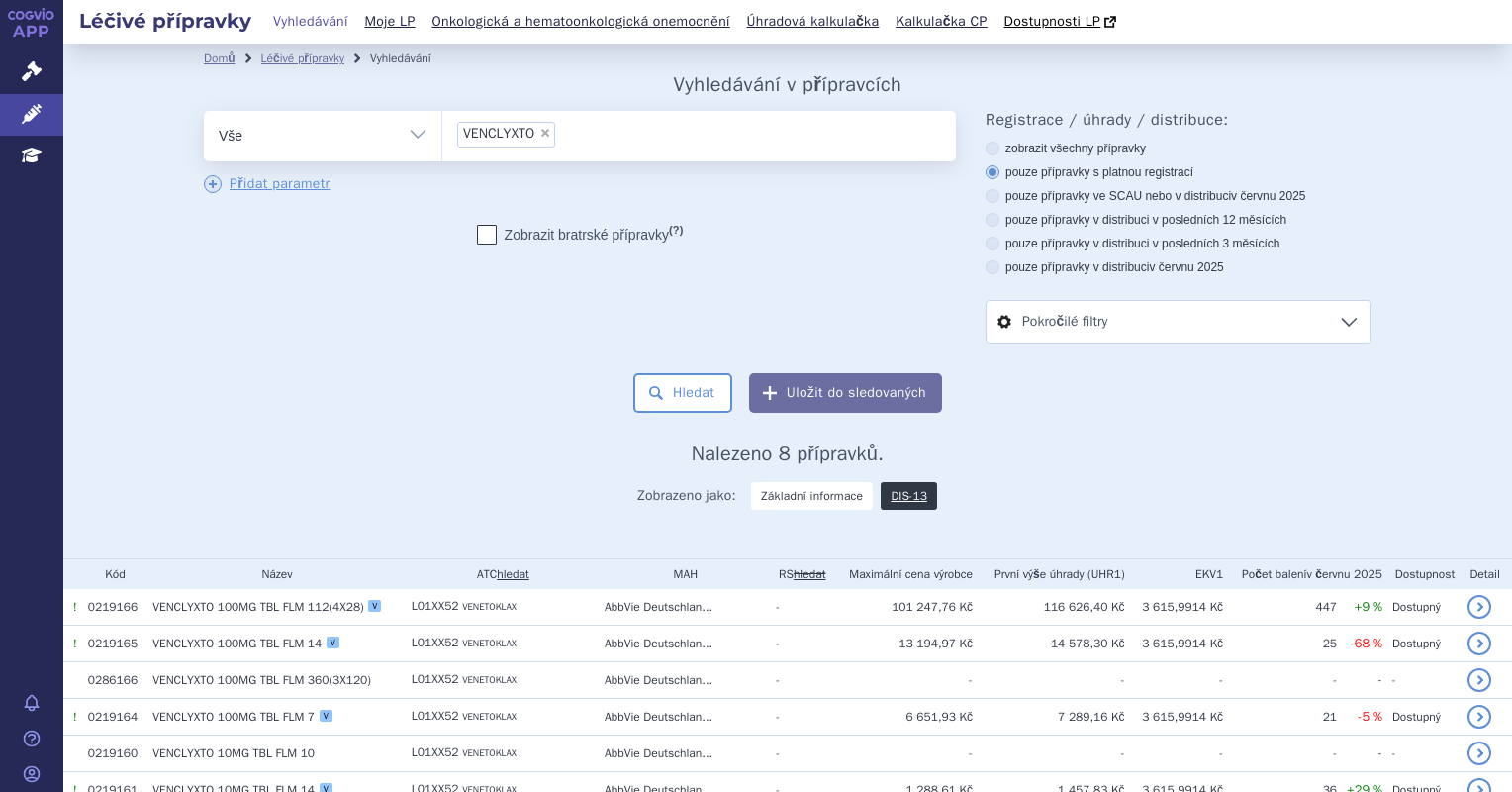 scroll, scrollTop: 0, scrollLeft: 0, axis: both 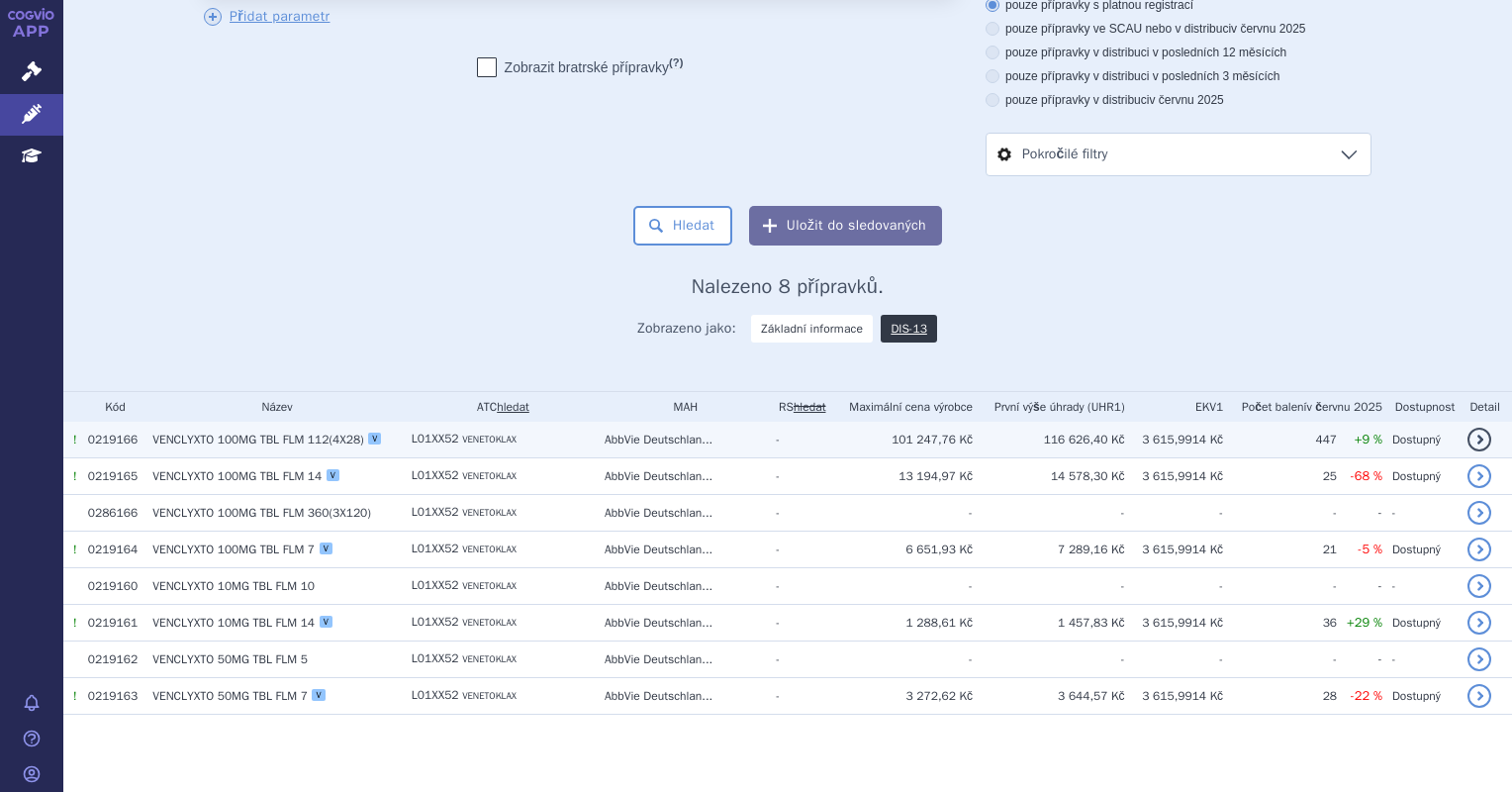 click on "L01XX52
VENETOKLAX" at bounding box center (498, 440) 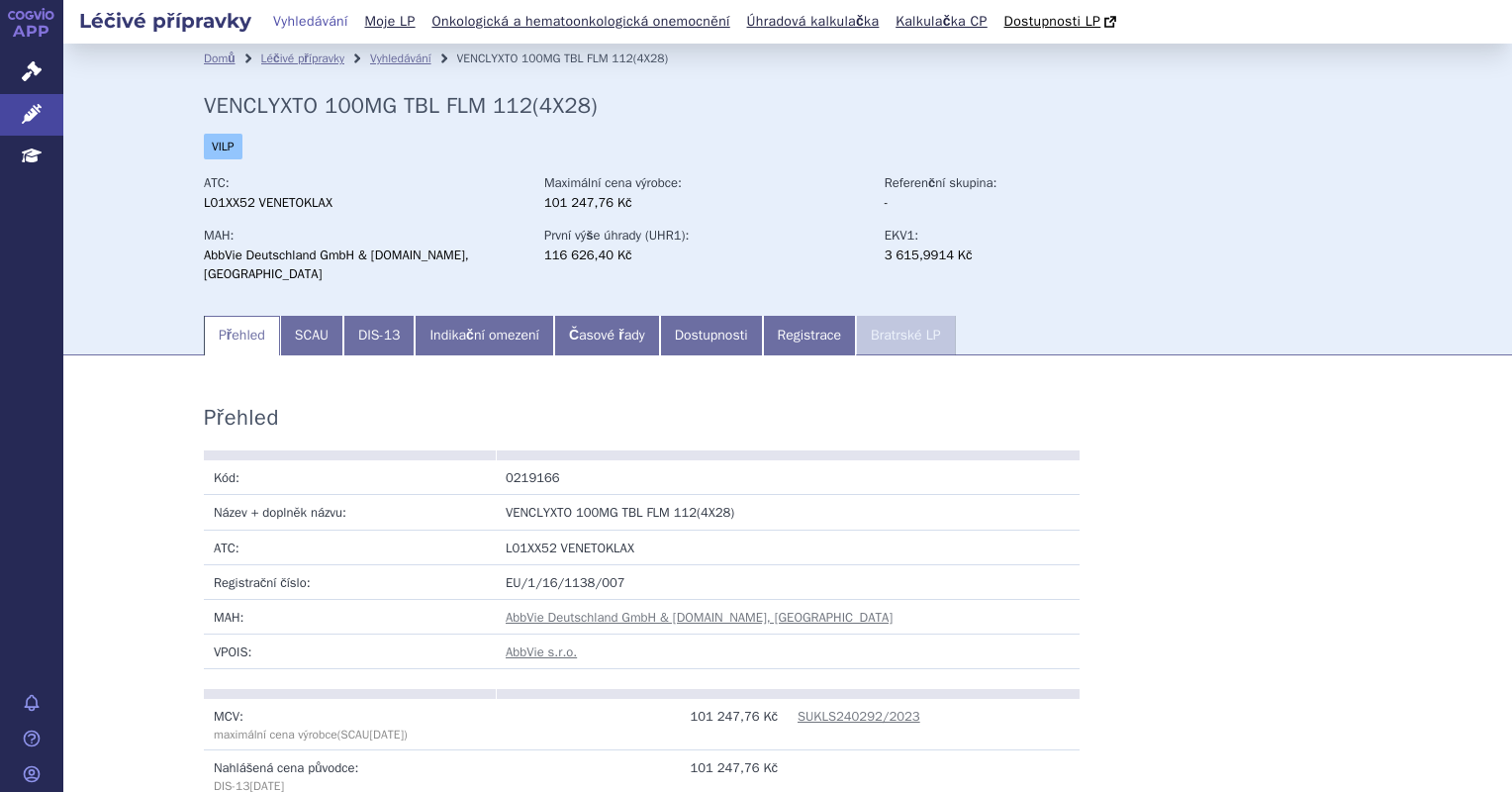 scroll, scrollTop: 0, scrollLeft: 0, axis: both 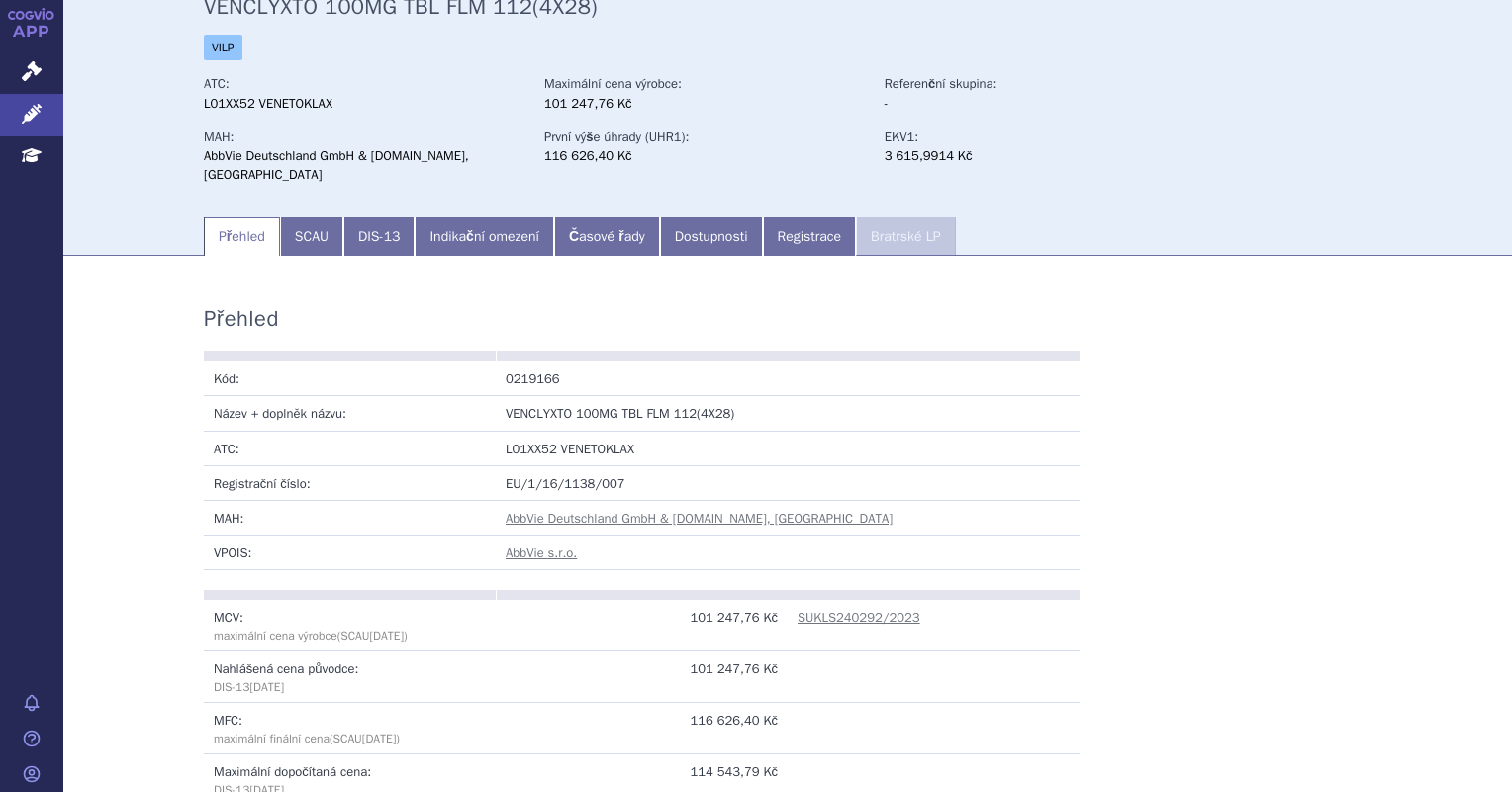 drag, startPoint x: 319, startPoint y: 231, endPoint x: 320, endPoint y: 242, distance: 11.045361 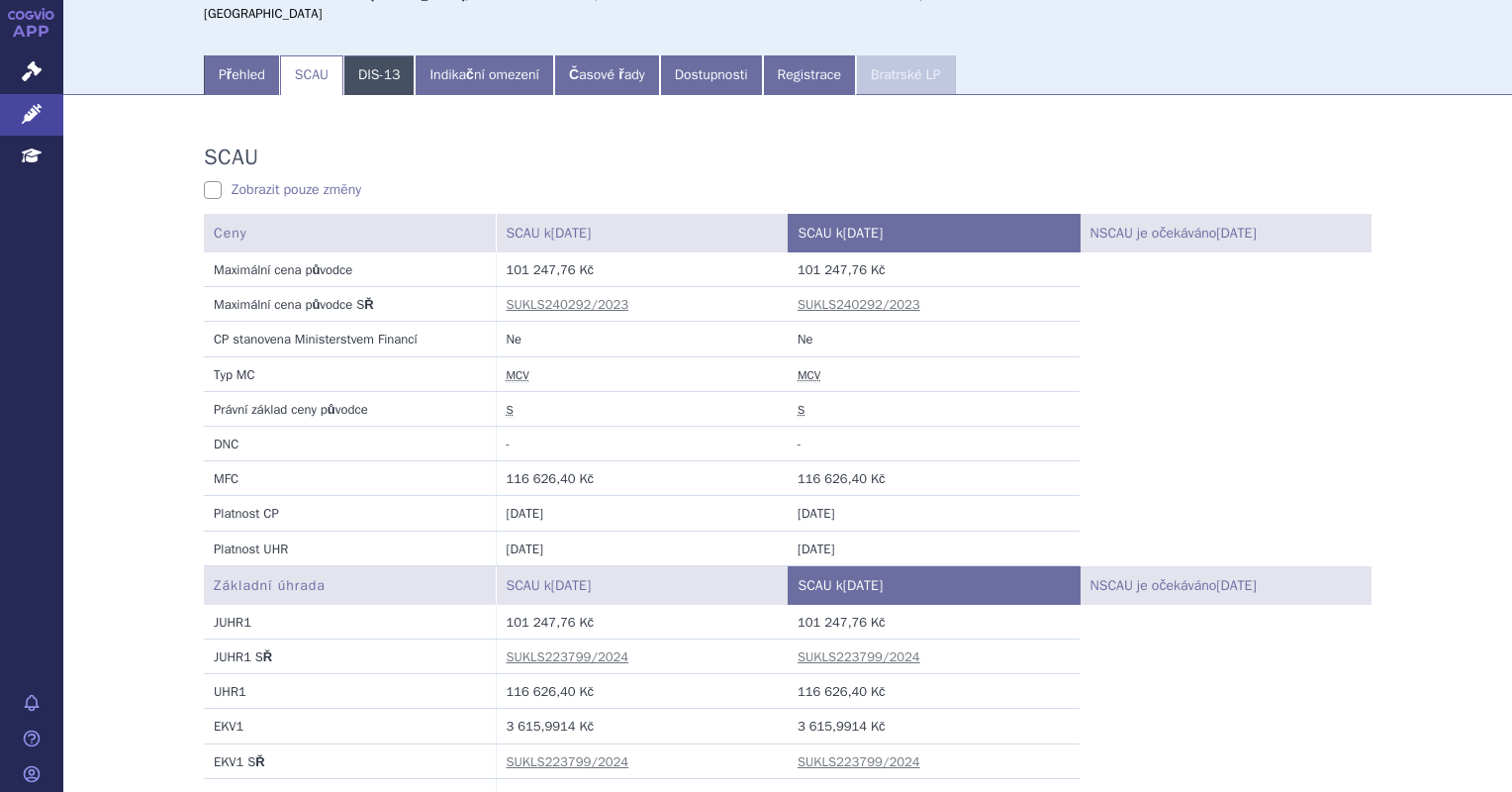 scroll, scrollTop: 0, scrollLeft: 0, axis: both 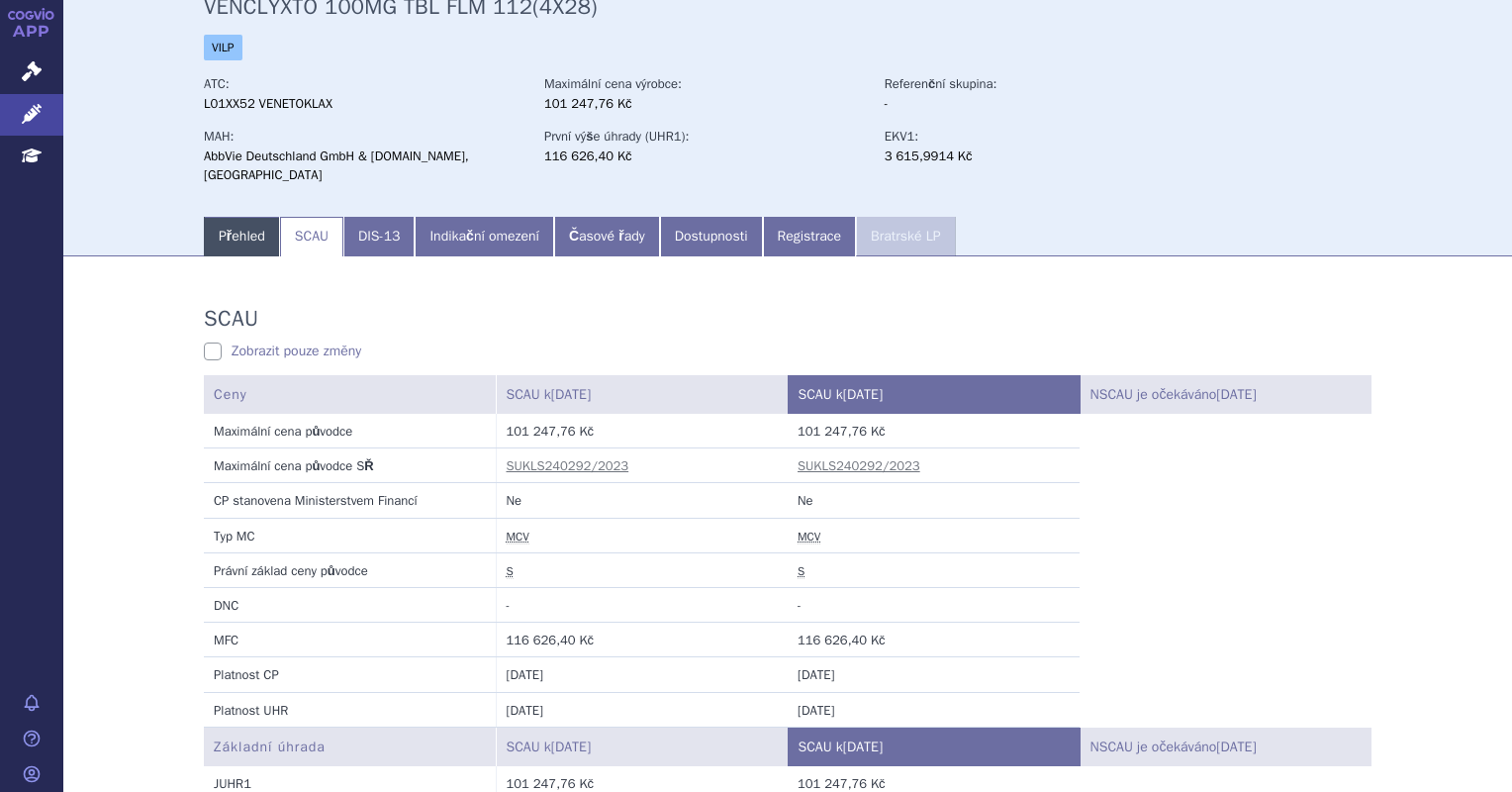 click on "Přehled" at bounding box center [241, 237] 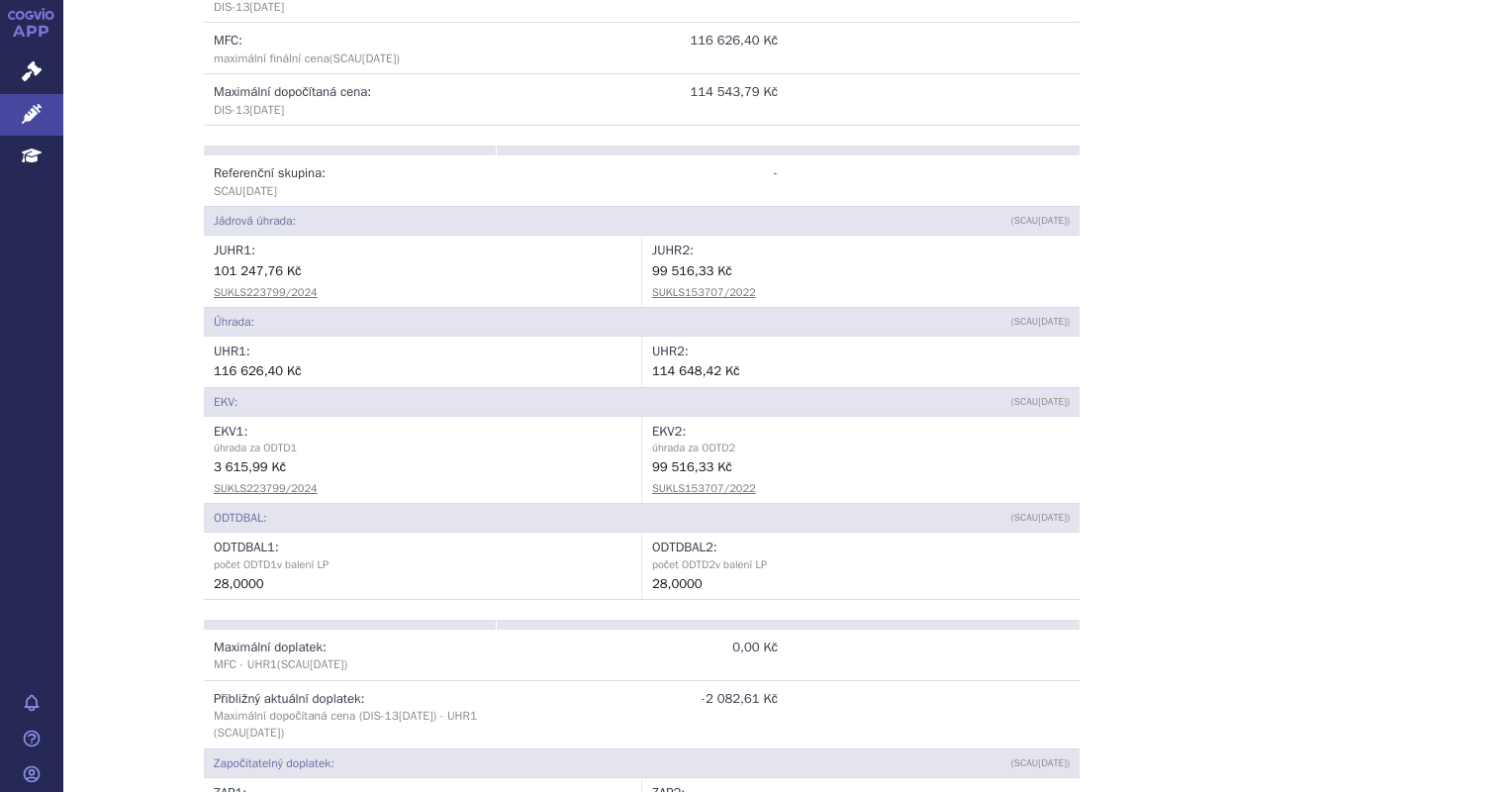 scroll, scrollTop: 1776, scrollLeft: 0, axis: vertical 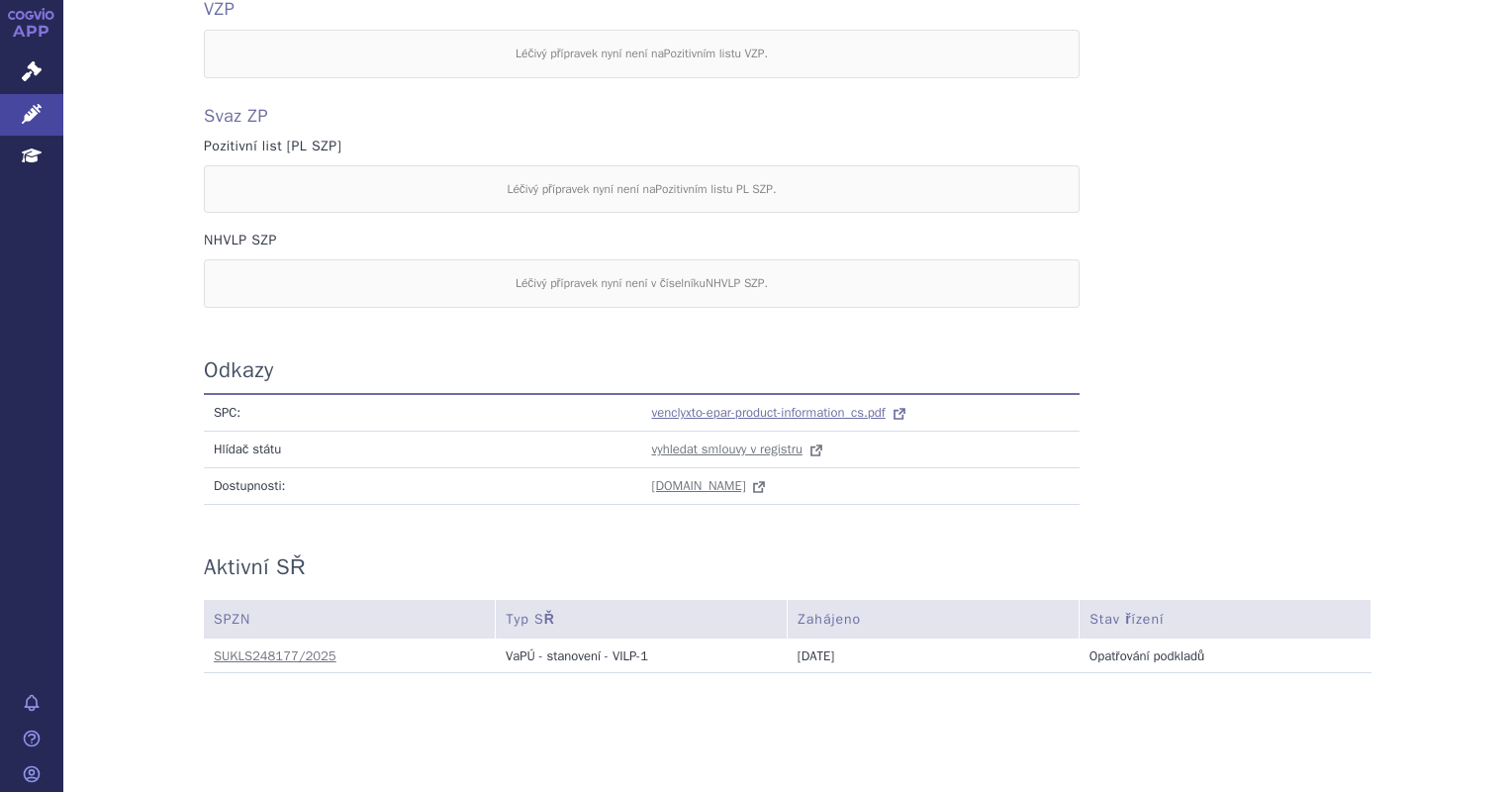 click on "venclyxto-epar-product-information_cs.pdf" at bounding box center [769, 412] 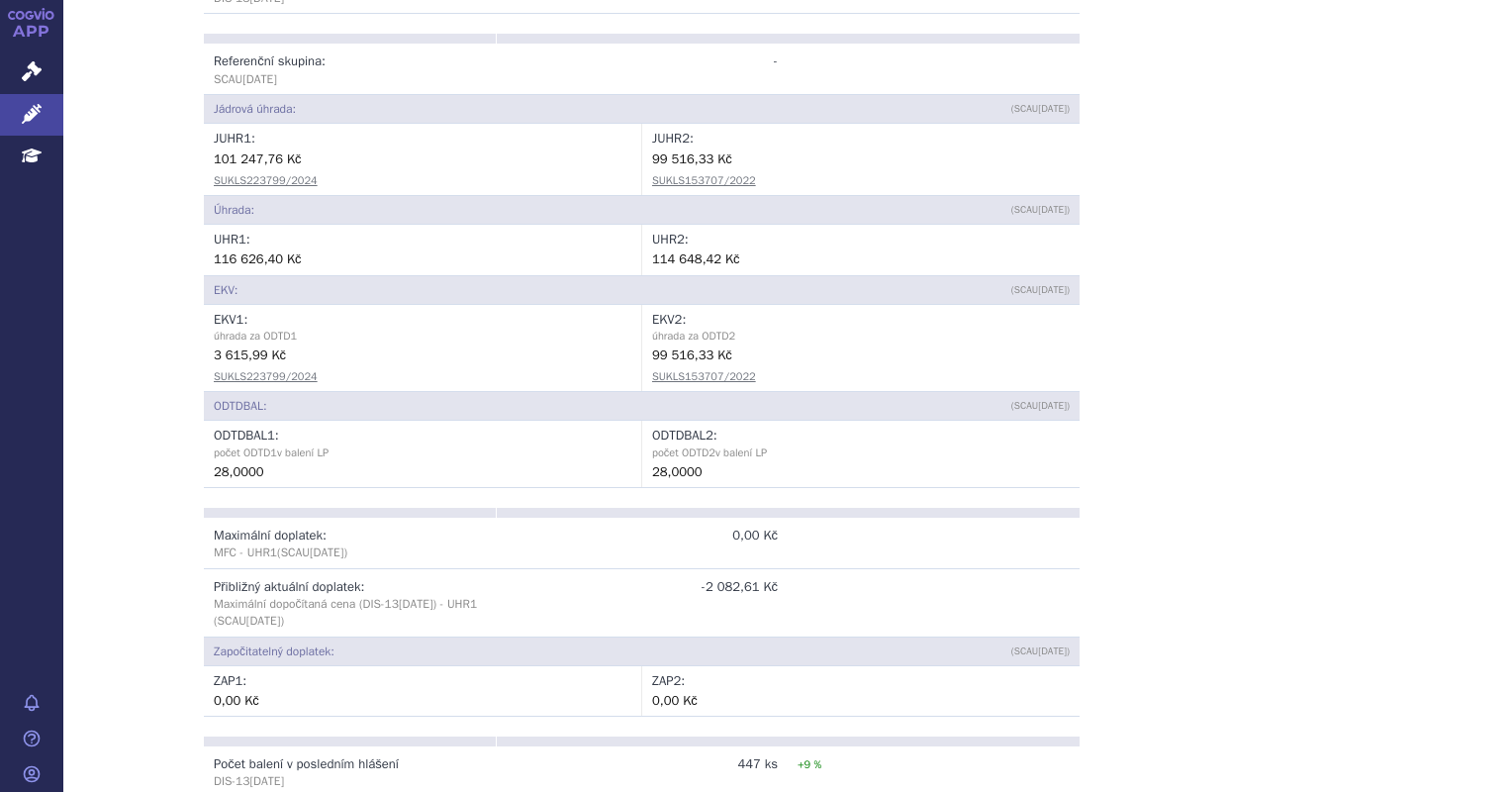 scroll, scrollTop: 0, scrollLeft: 0, axis: both 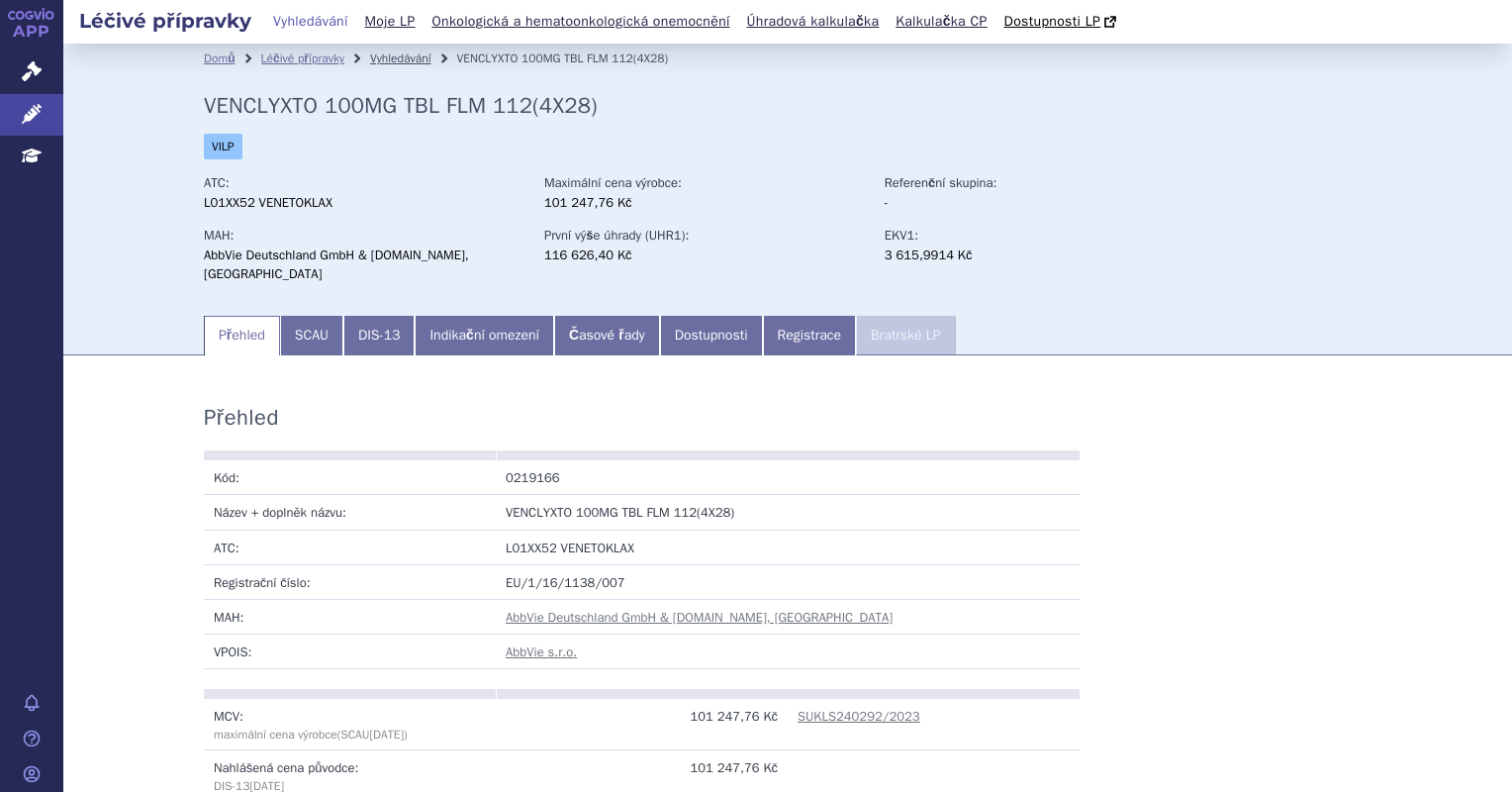 click on "Vyhledávání" at bounding box center (401, 58) 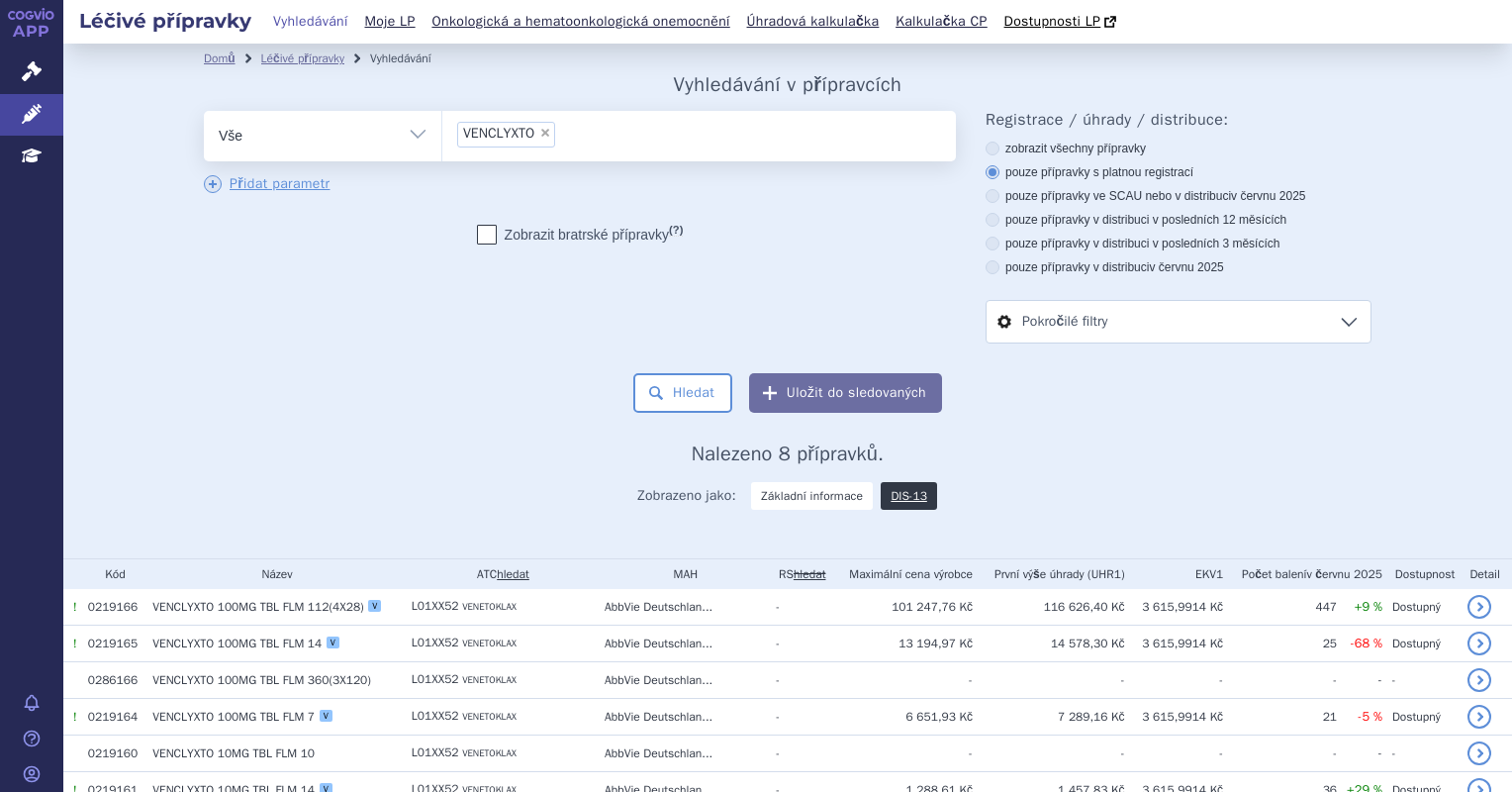 scroll, scrollTop: 0, scrollLeft: 0, axis: both 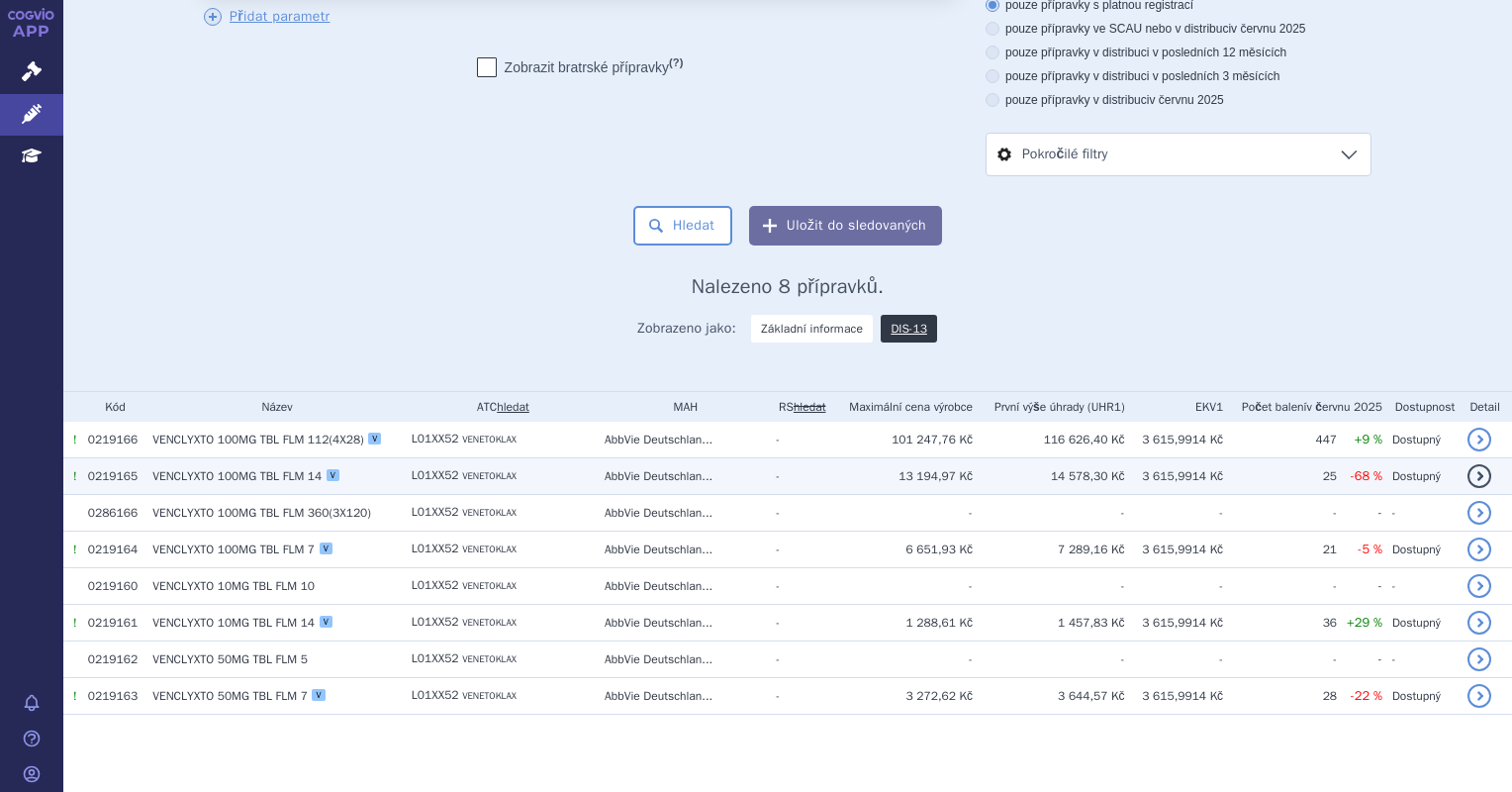 click on "100MG TBL FLM 14" at bounding box center (270, 476) 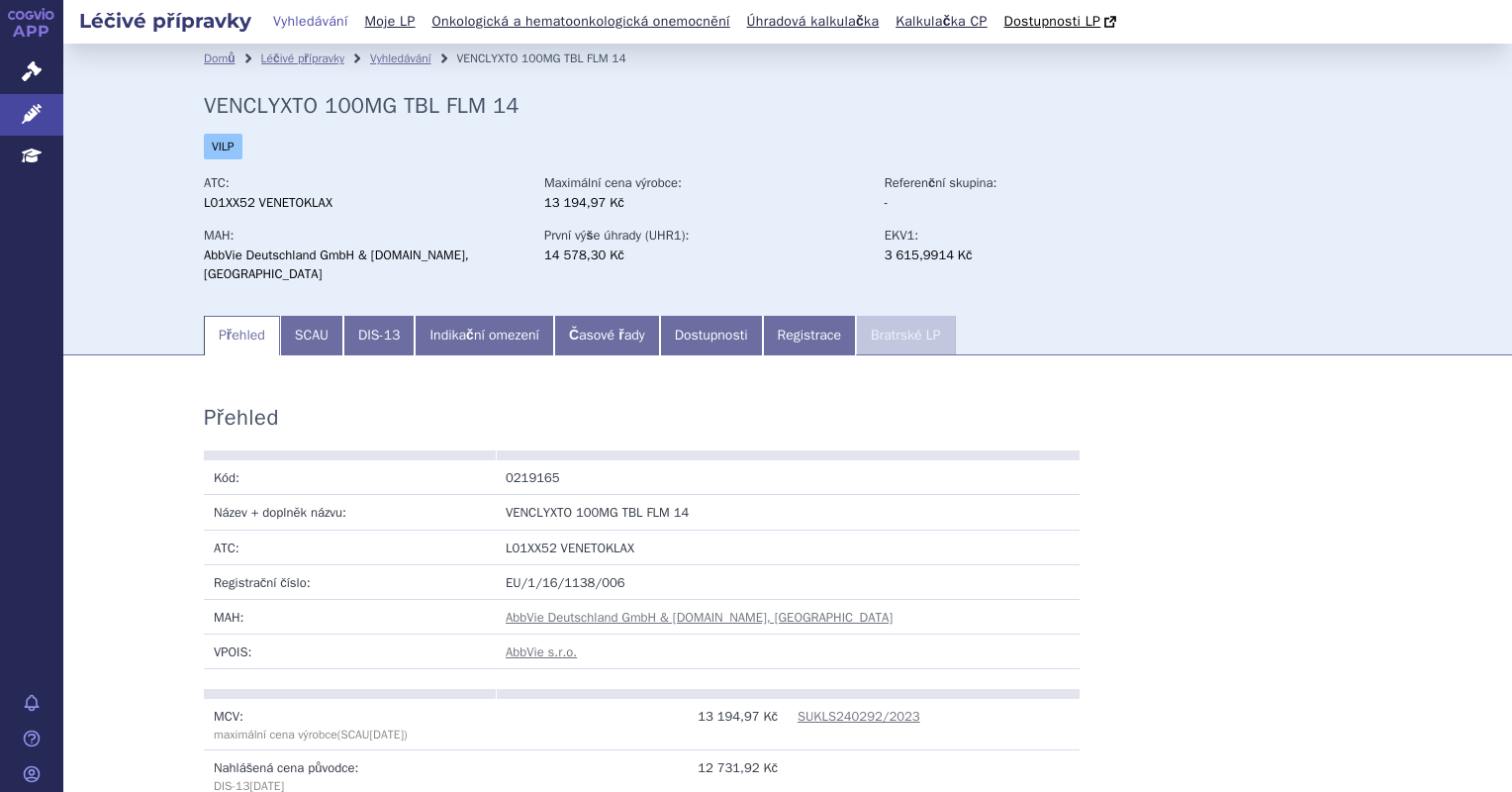 scroll, scrollTop: 0, scrollLeft: 0, axis: both 